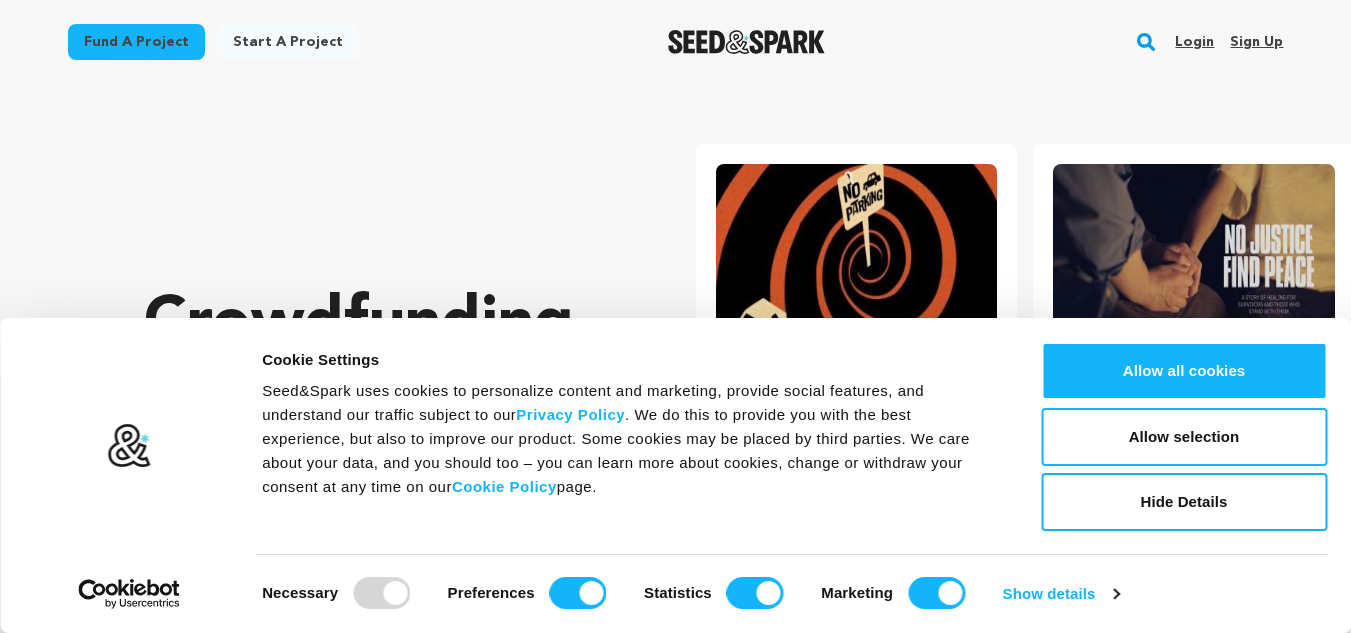 scroll, scrollTop: 0, scrollLeft: 0, axis: both 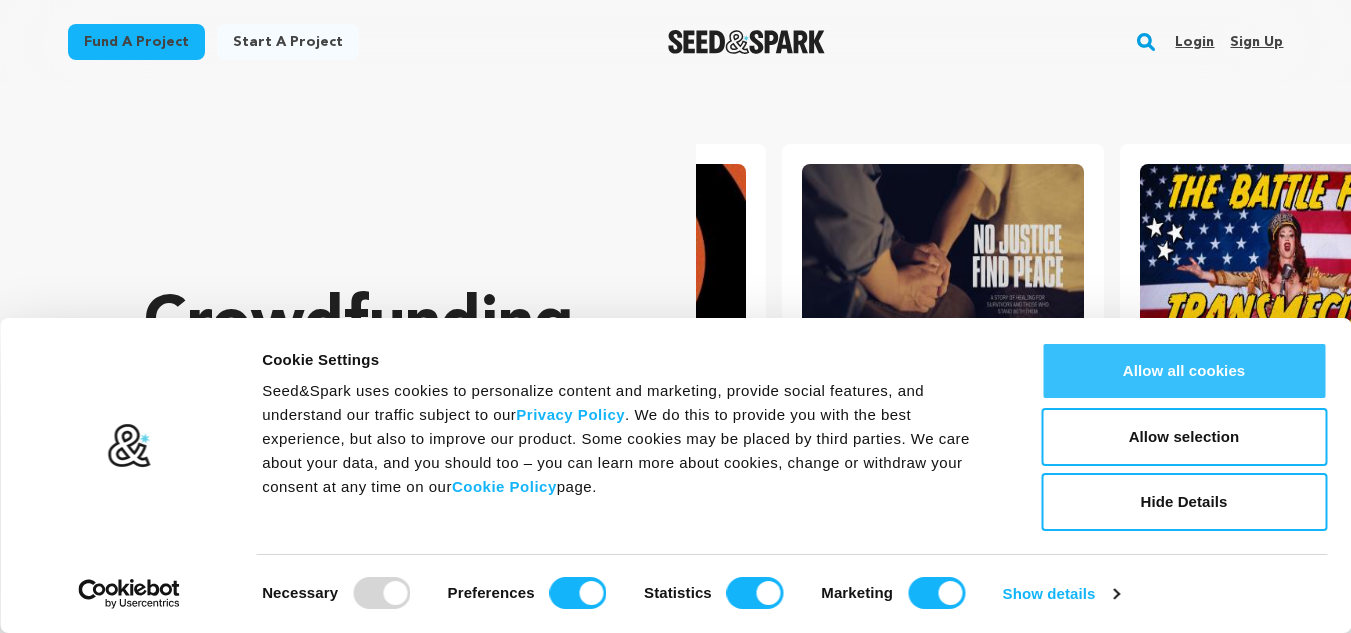 click on "Allow all cookies" at bounding box center (1184, 371) 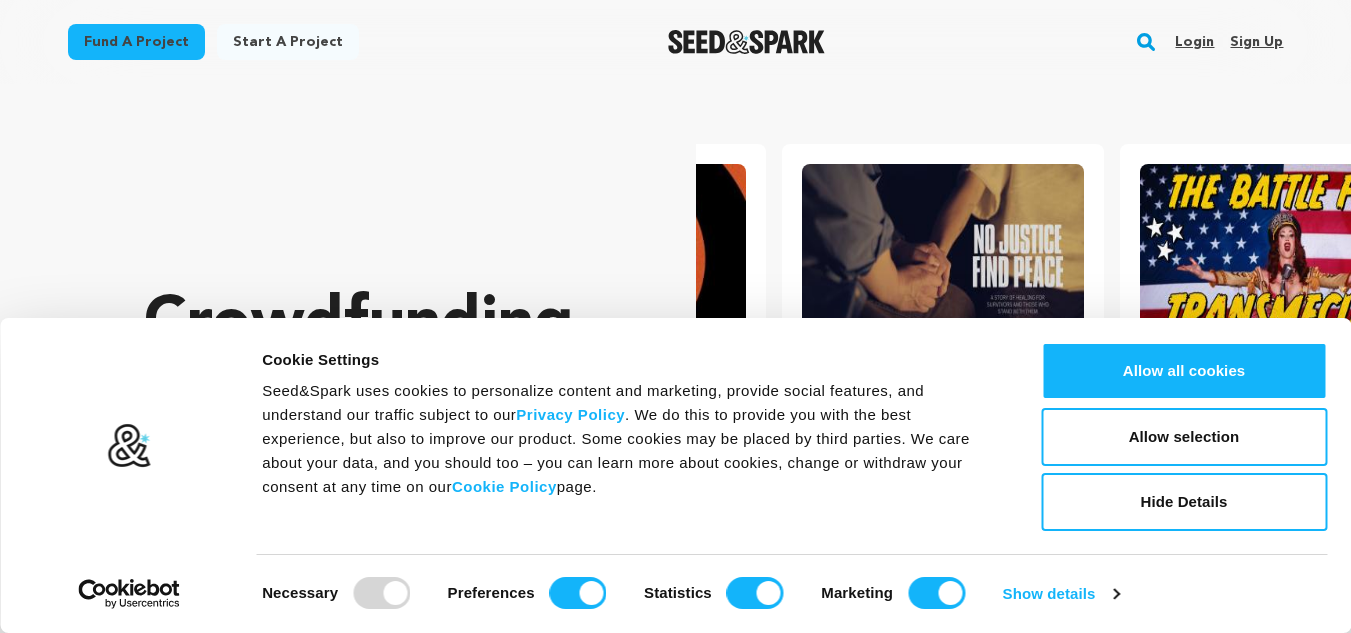 scroll, scrollTop: 0, scrollLeft: 0, axis: both 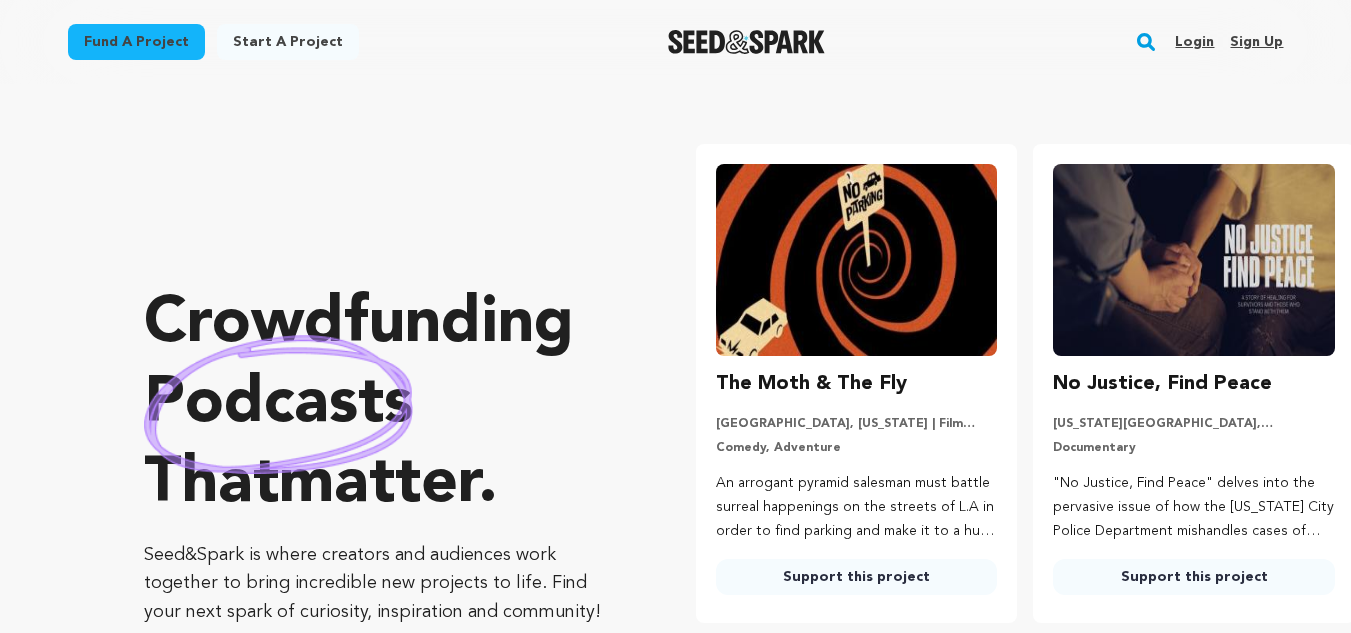 click on "Sign up" at bounding box center (1256, 42) 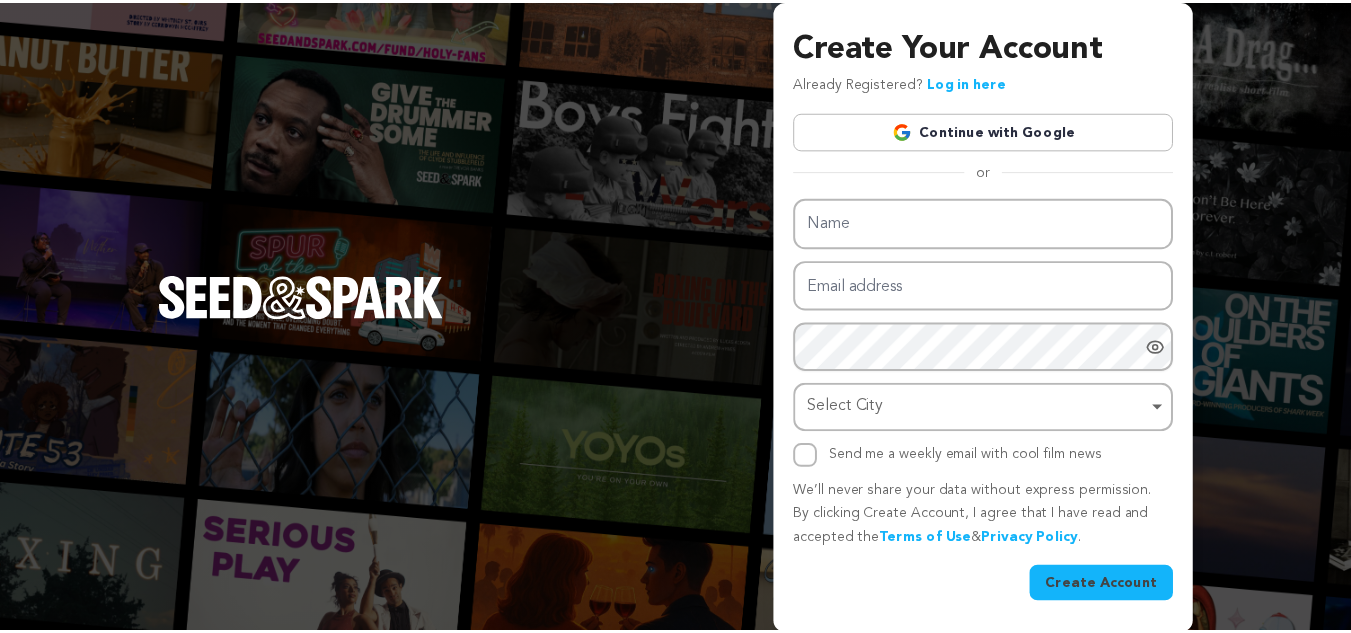 scroll, scrollTop: 0, scrollLeft: 0, axis: both 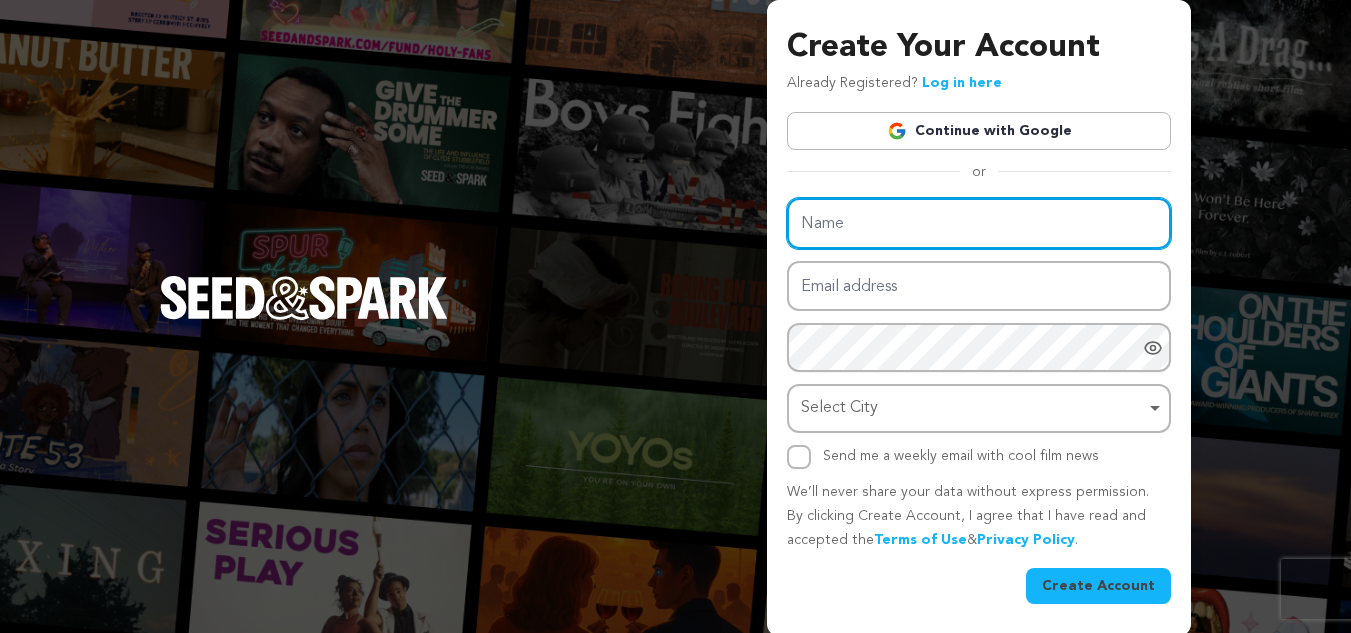 click on "Name" at bounding box center (979, 223) 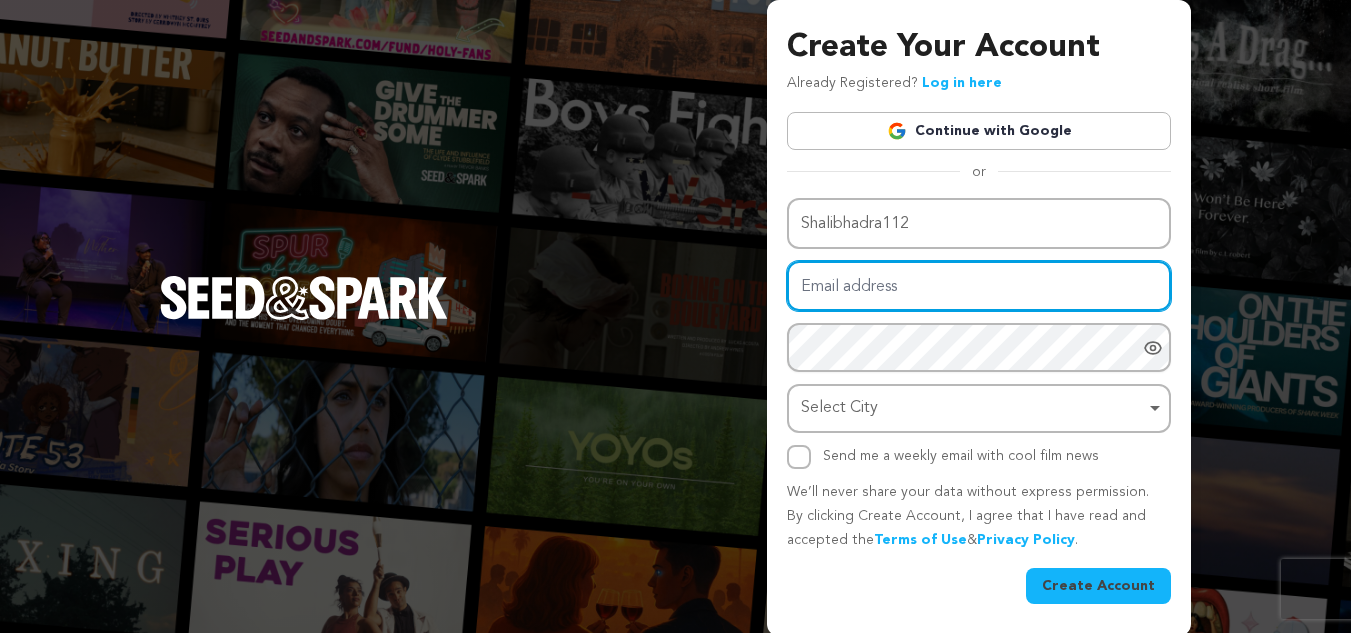 click on "Email address" at bounding box center [979, 286] 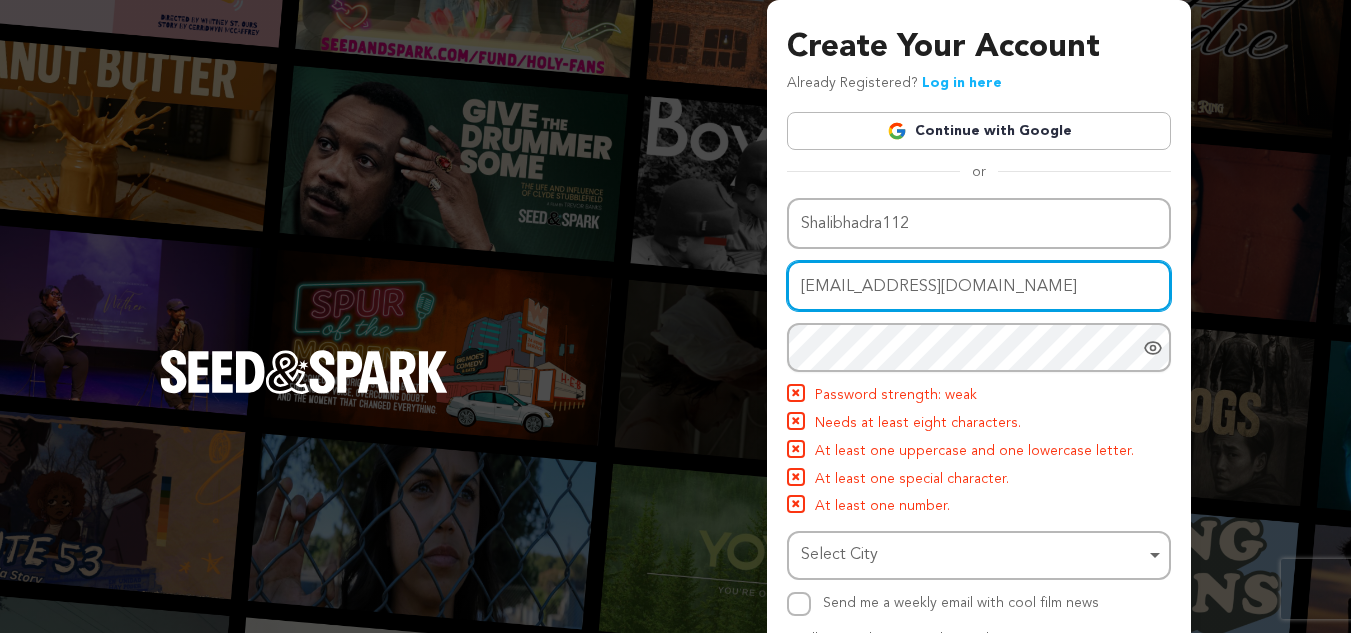 click on "[EMAIL_ADDRESS][DOMAIN_NAME]" at bounding box center [979, 286] 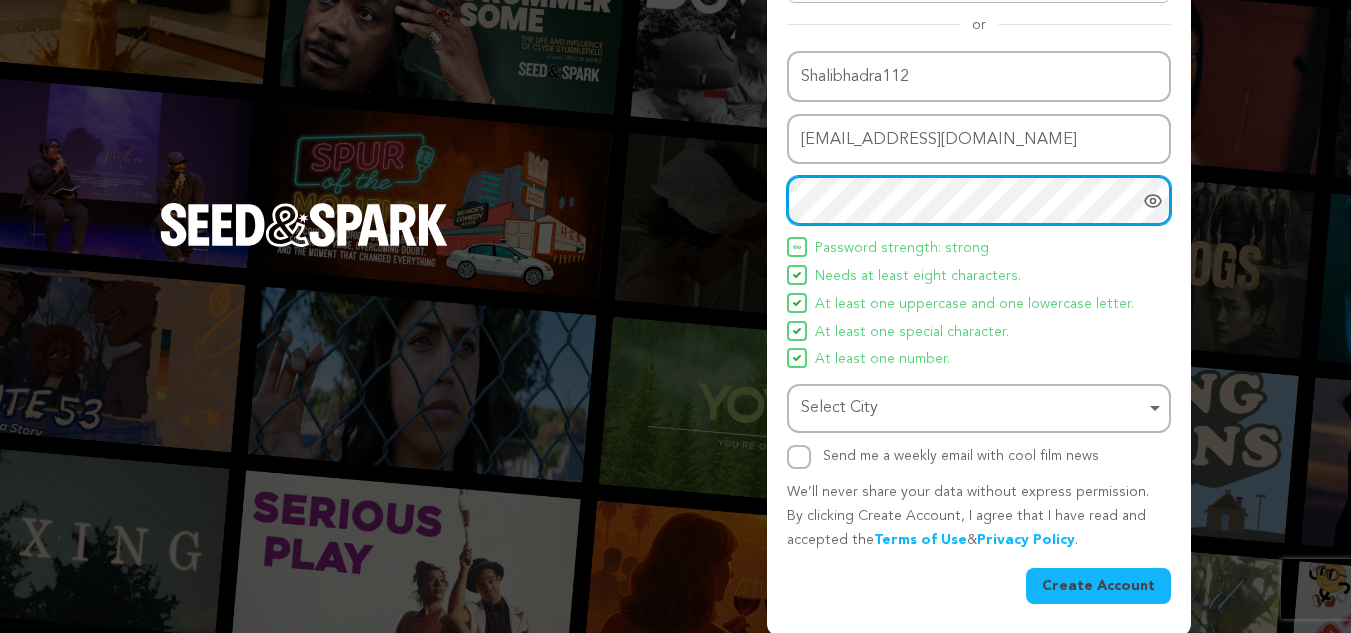 scroll, scrollTop: 150, scrollLeft: 0, axis: vertical 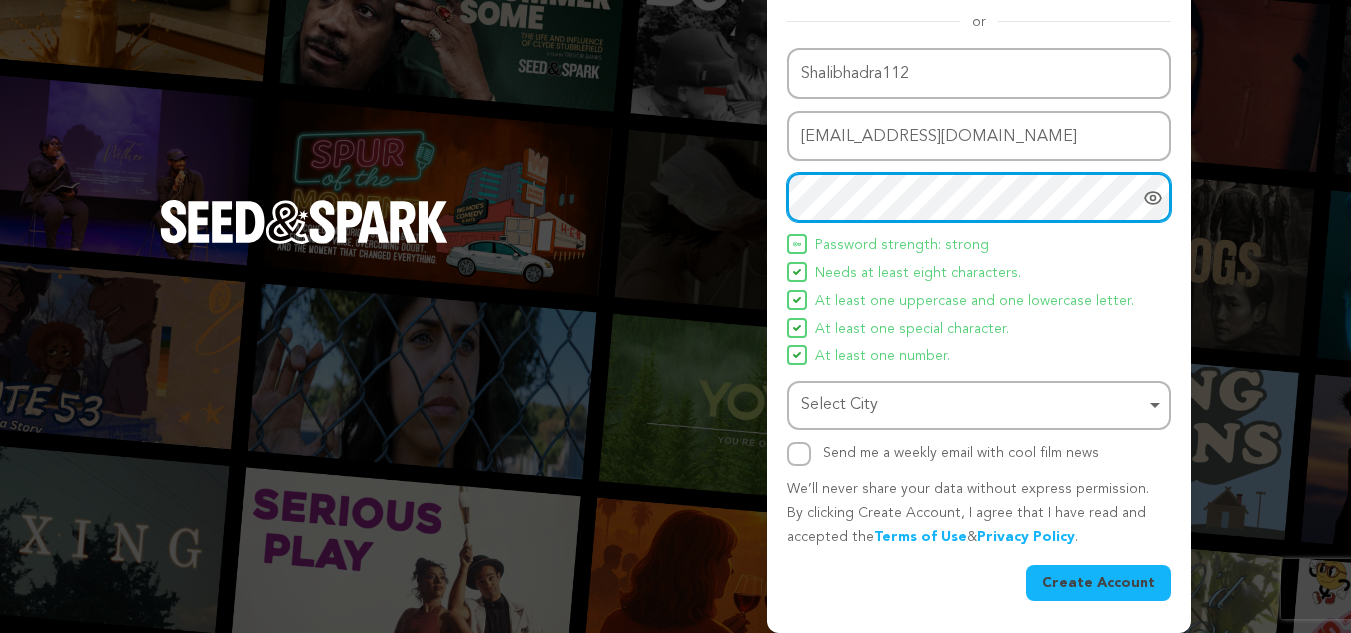 click on "Select City Remove item" at bounding box center (979, 405) 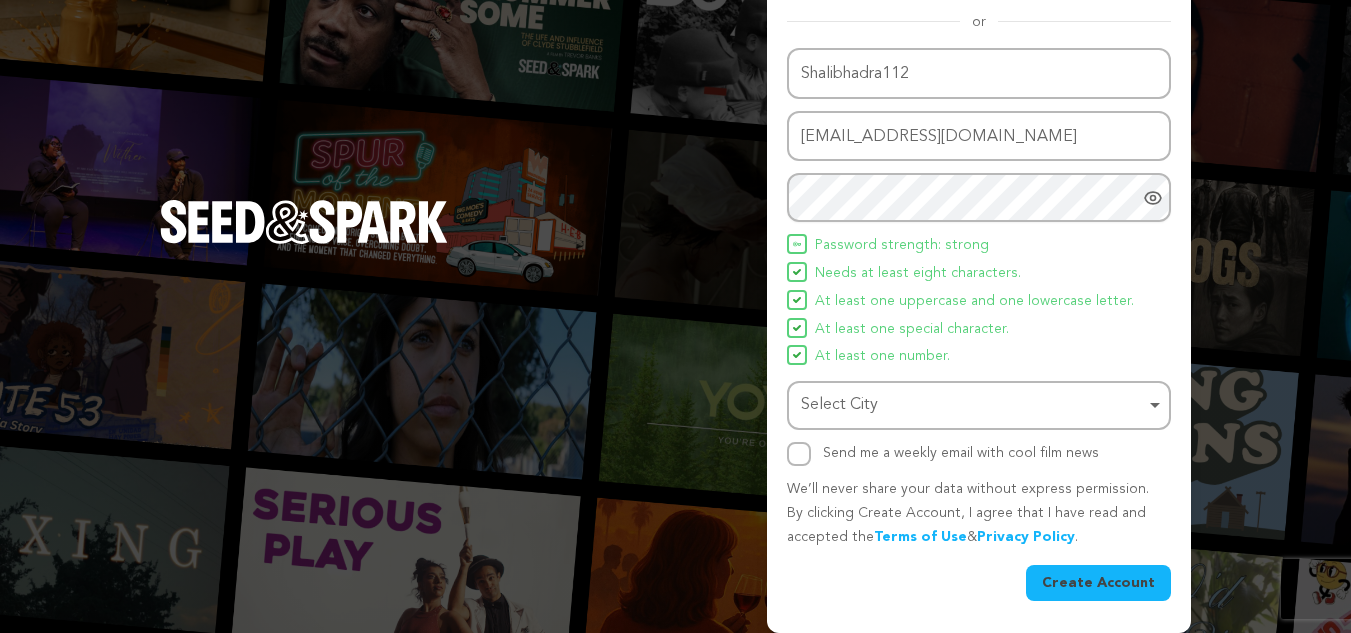 scroll, scrollTop: 150, scrollLeft: 0, axis: vertical 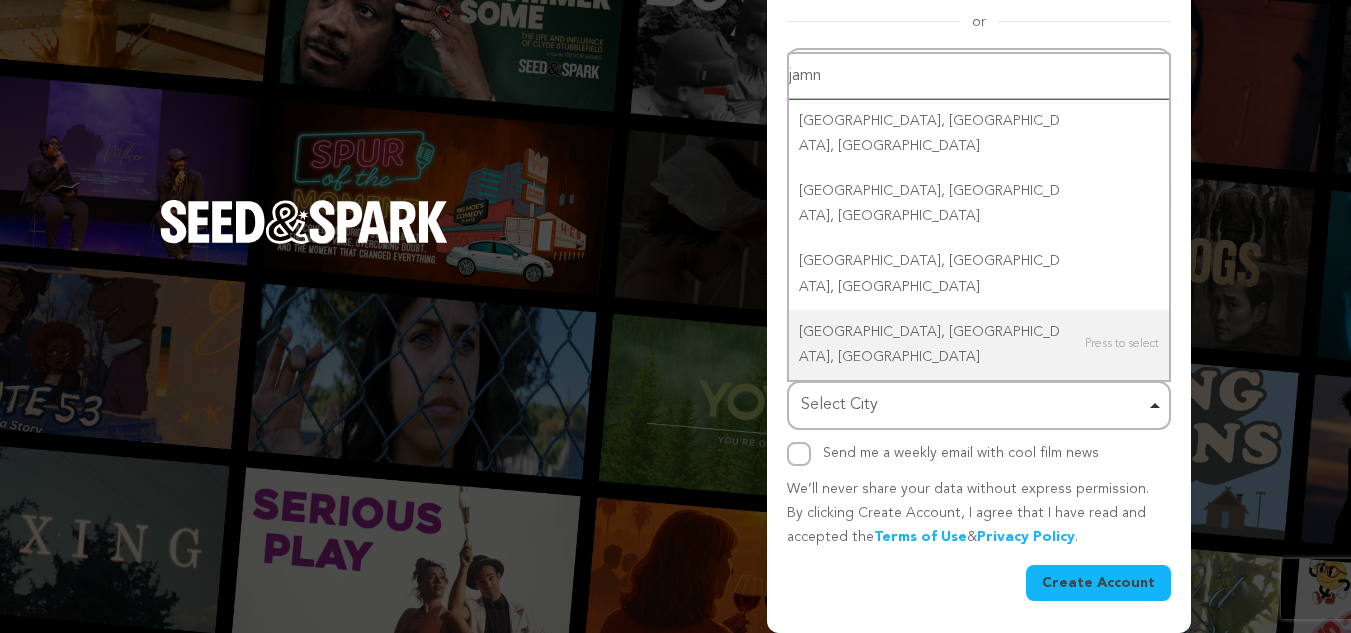 paste on "Jamnagar" 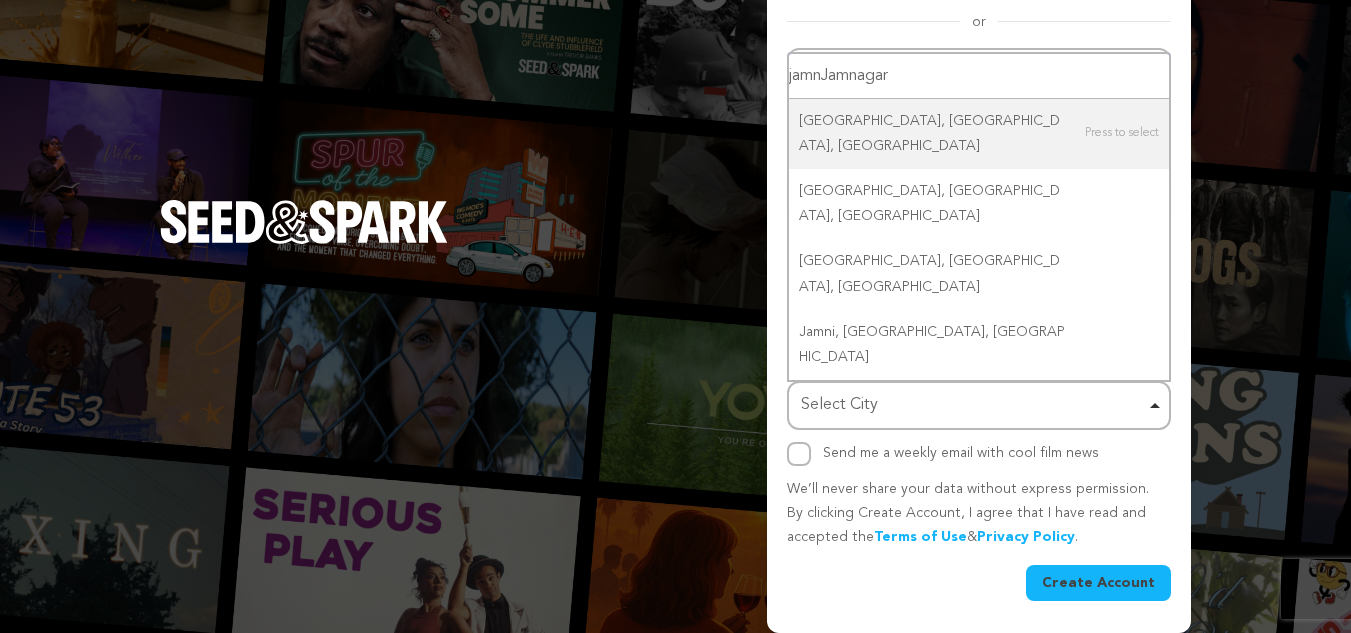 click on "jamnJamnagar" at bounding box center (979, 76) 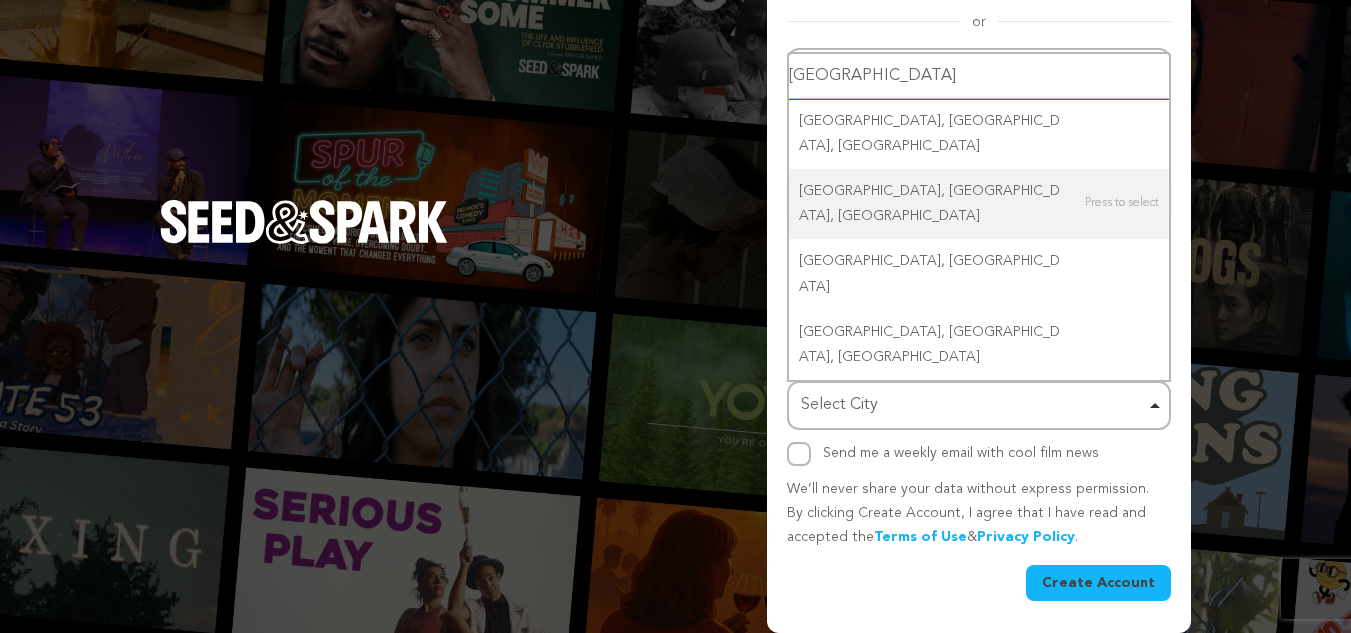 type 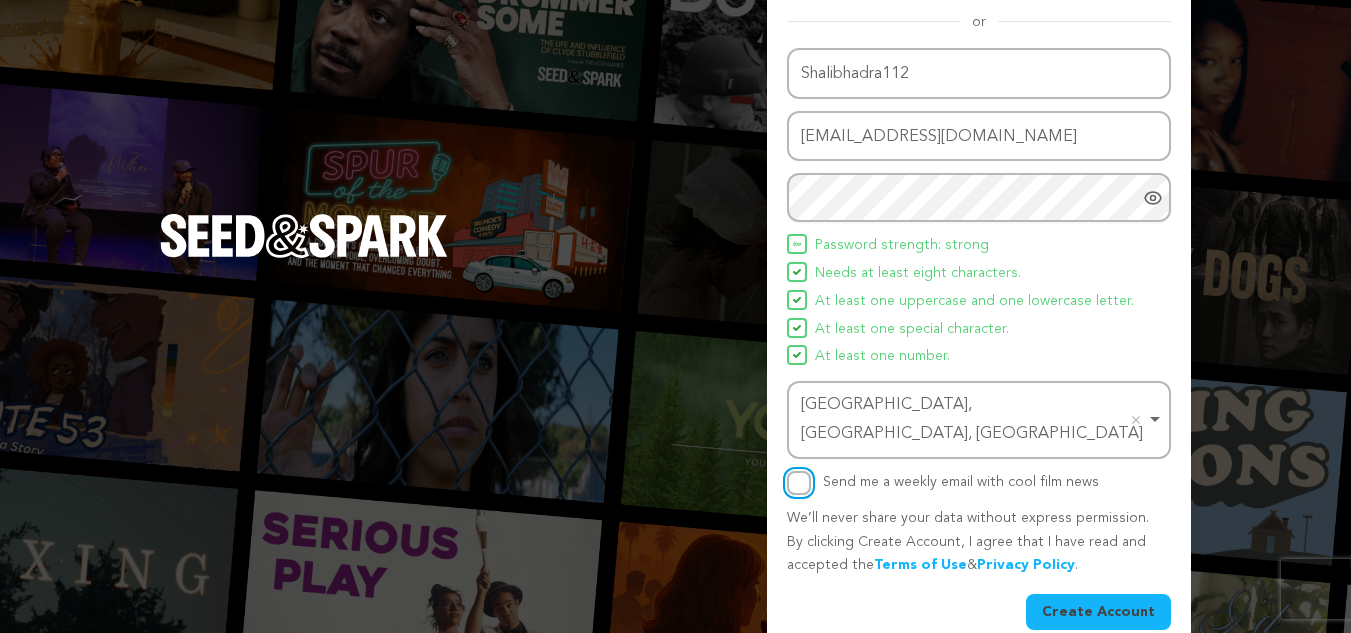 click on "Send me a weekly email with cool film news" at bounding box center [799, 483] 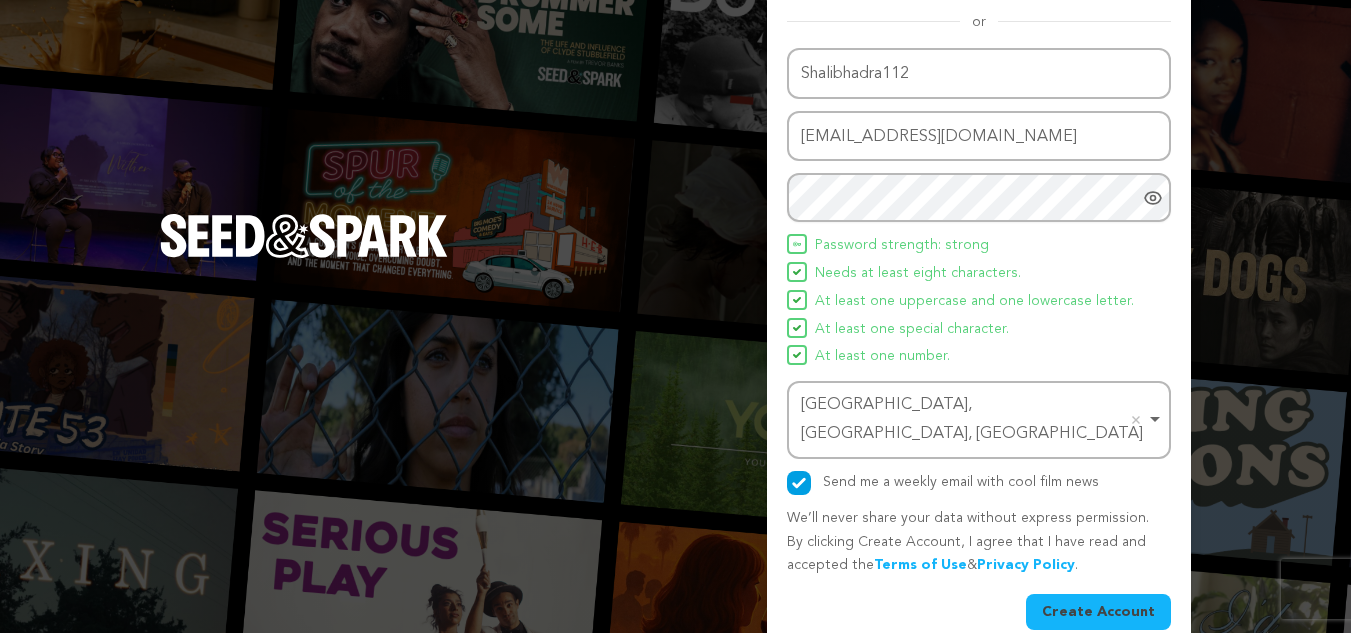 click on "Create Account" at bounding box center (1098, 612) 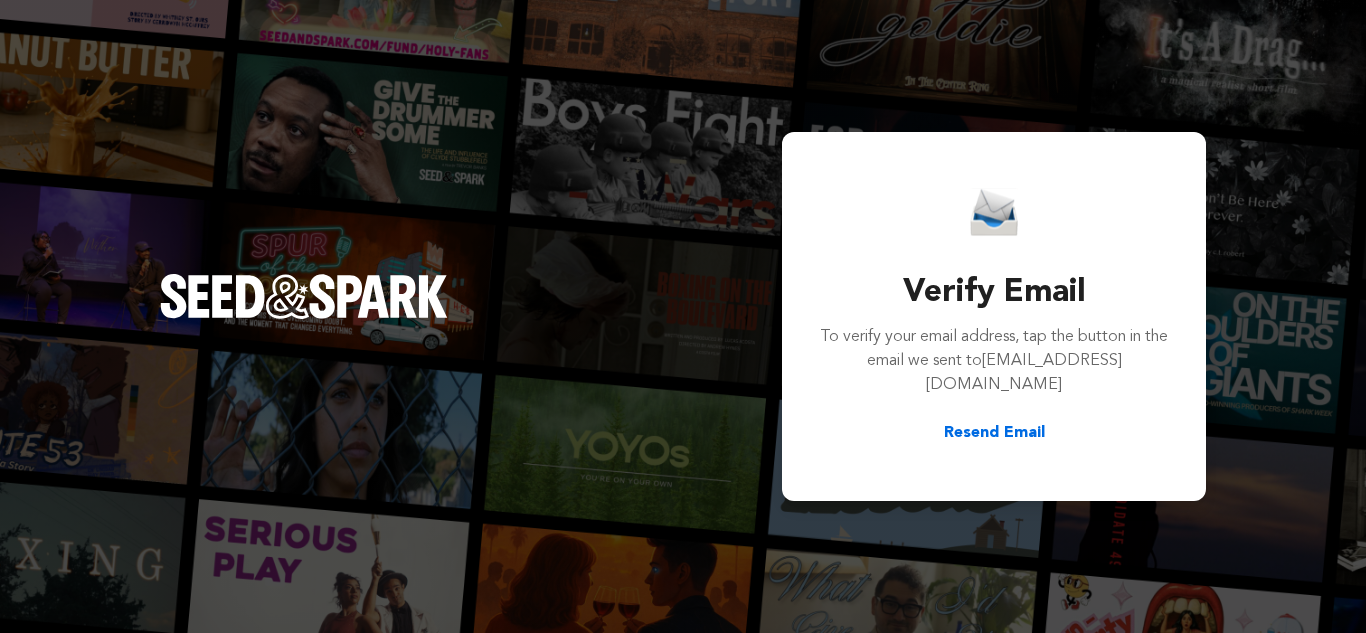 scroll, scrollTop: 0, scrollLeft: 0, axis: both 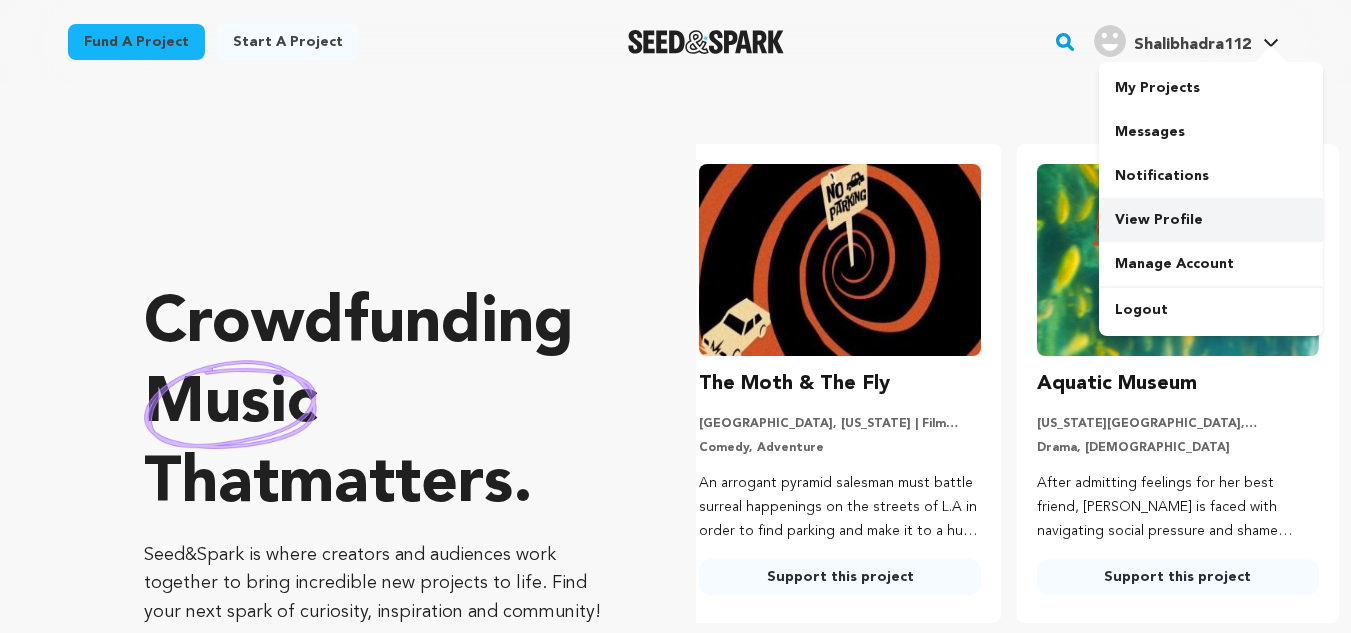 click on "View Profile" at bounding box center [1211, 220] 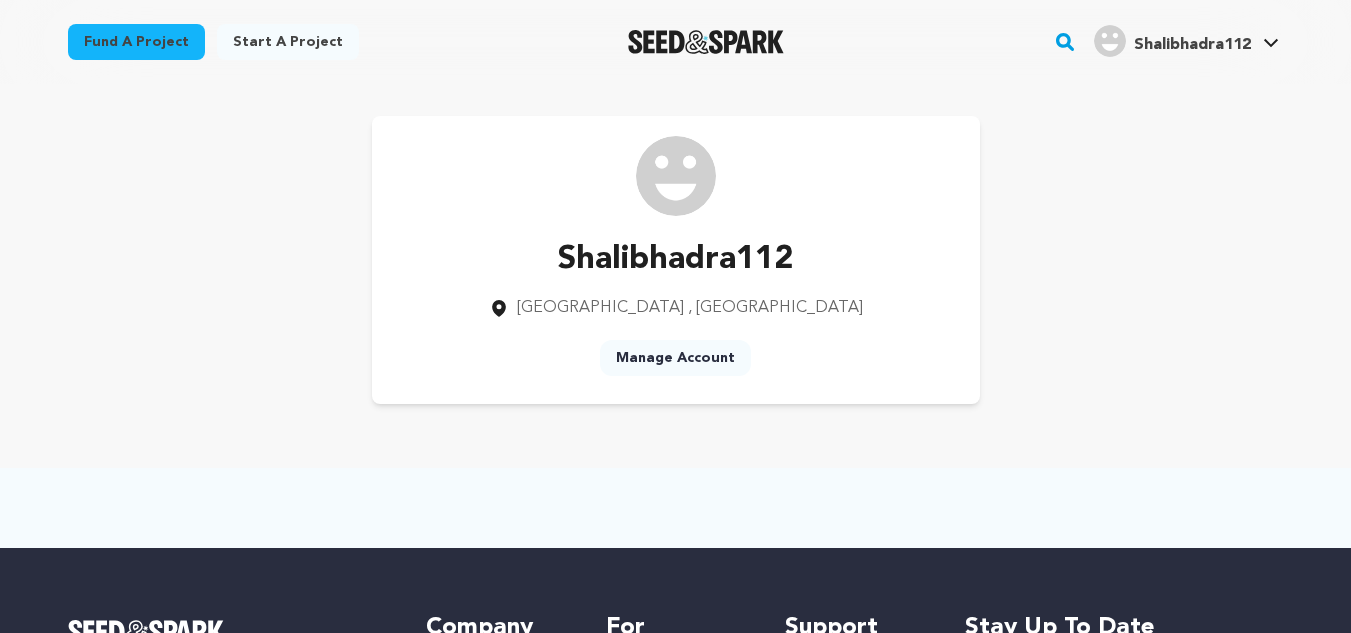 scroll, scrollTop: 0, scrollLeft: 0, axis: both 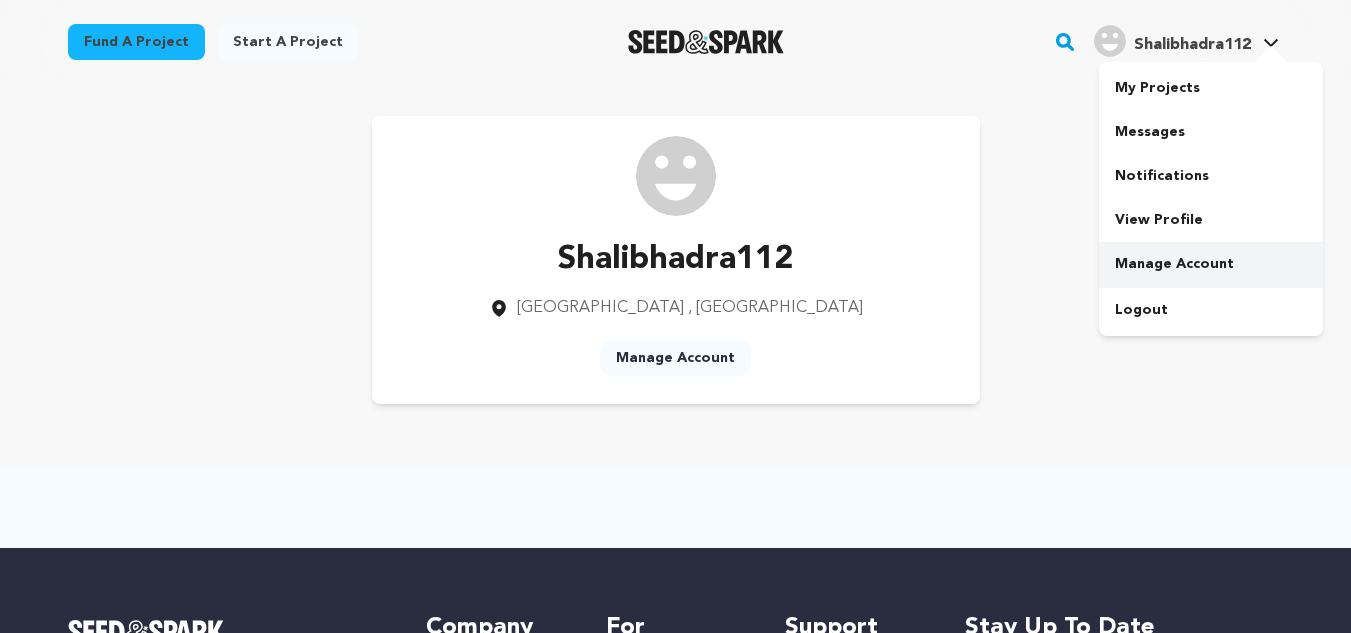 click on "Manage Account" at bounding box center [1211, 264] 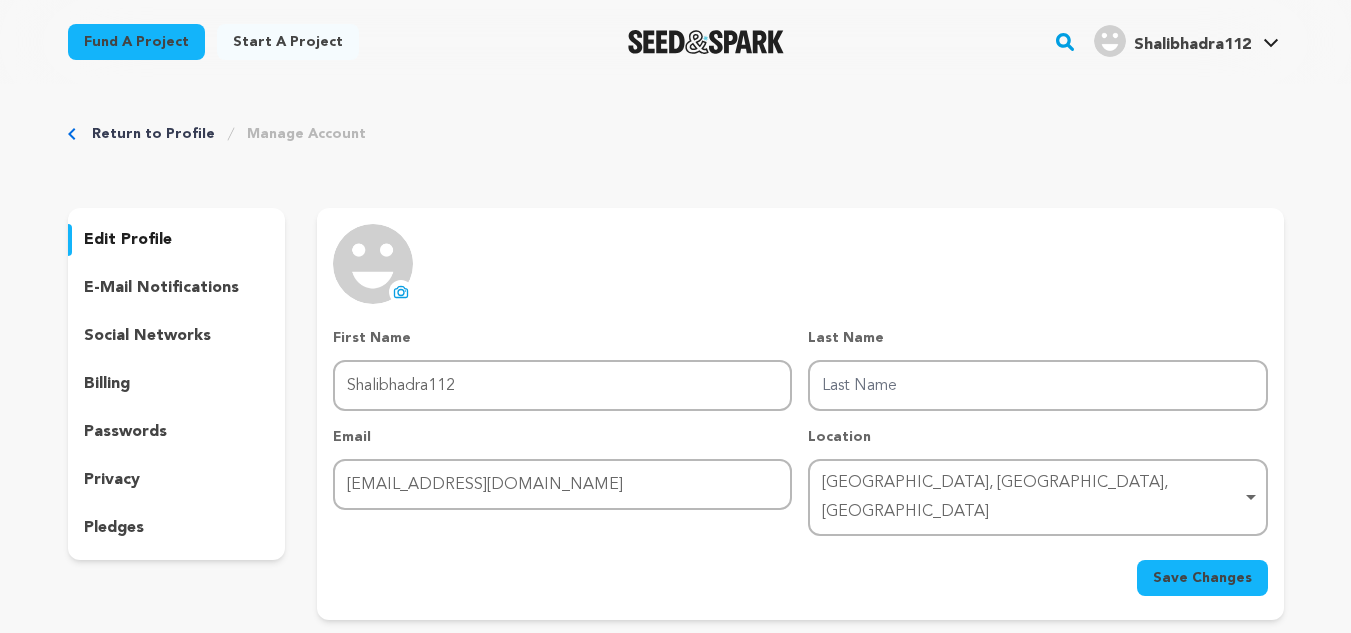 scroll, scrollTop: 0, scrollLeft: 0, axis: both 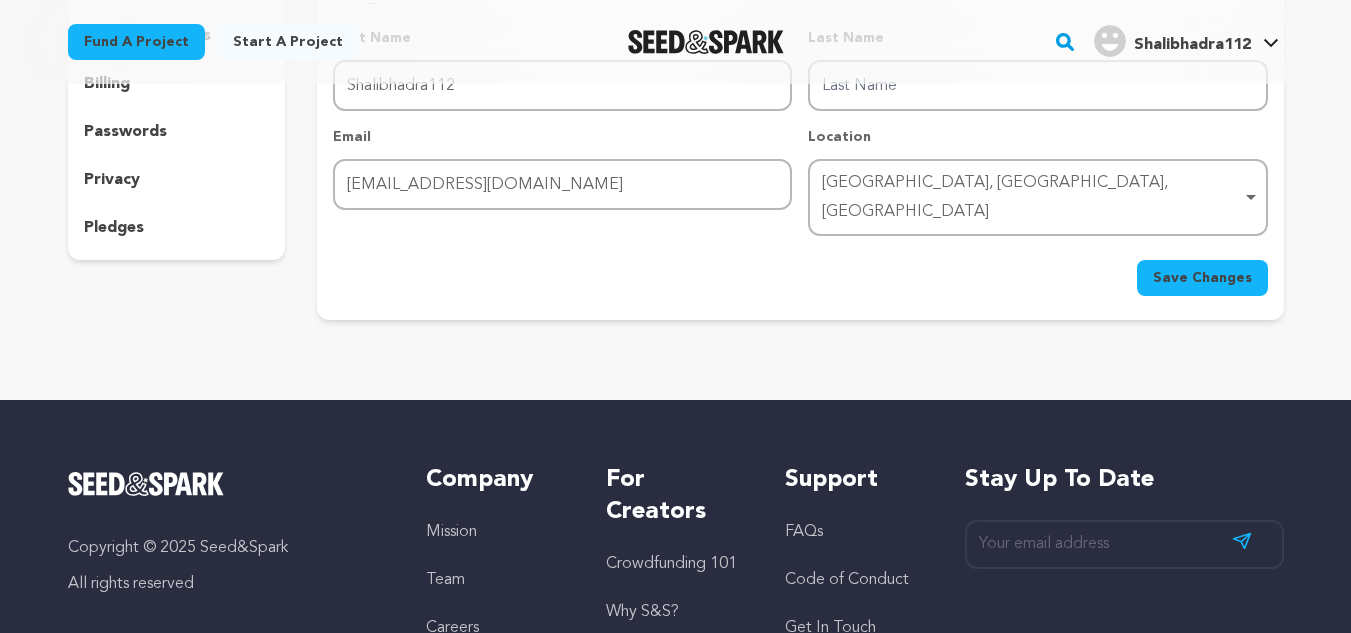 click on "Save Changes" at bounding box center [1202, 278] 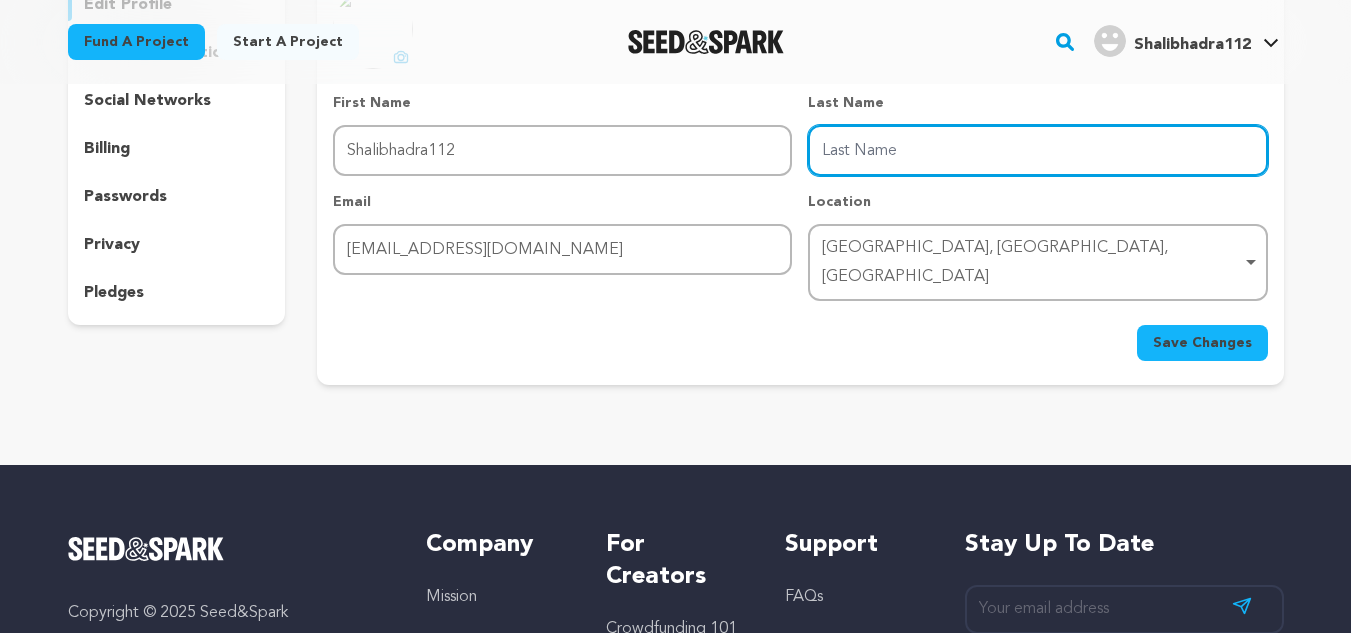 scroll, scrollTop: 200, scrollLeft: 0, axis: vertical 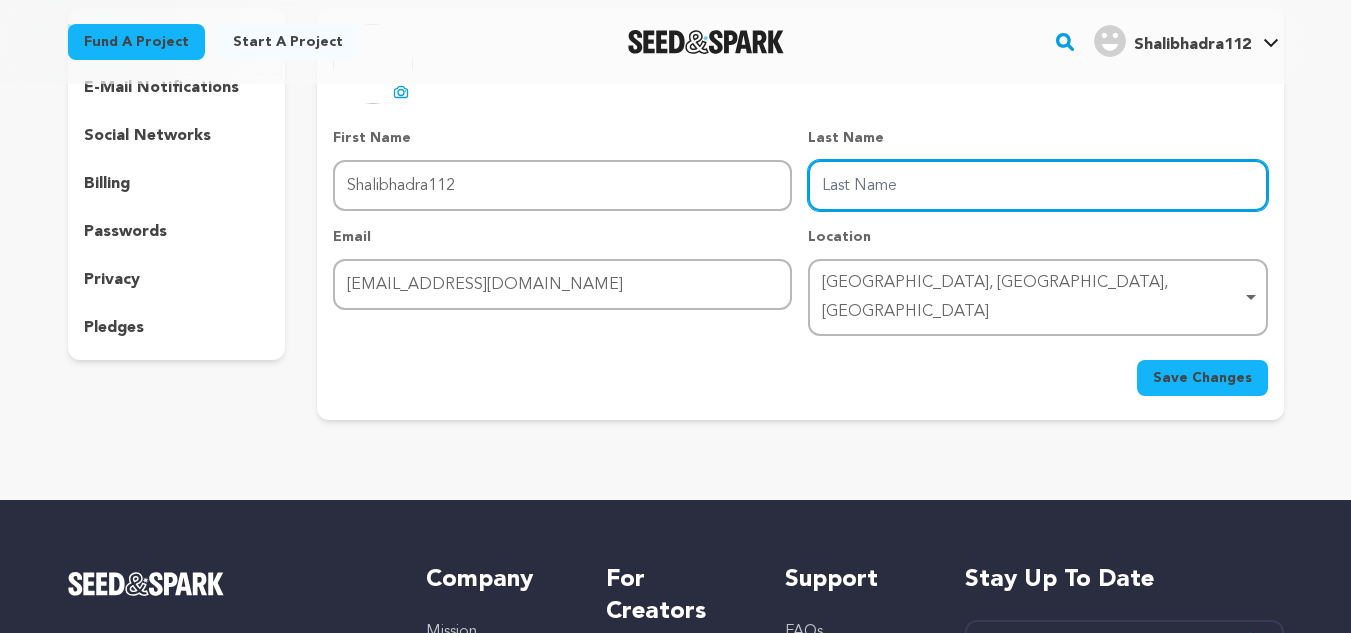 click on "Last Name" at bounding box center (1037, 185) 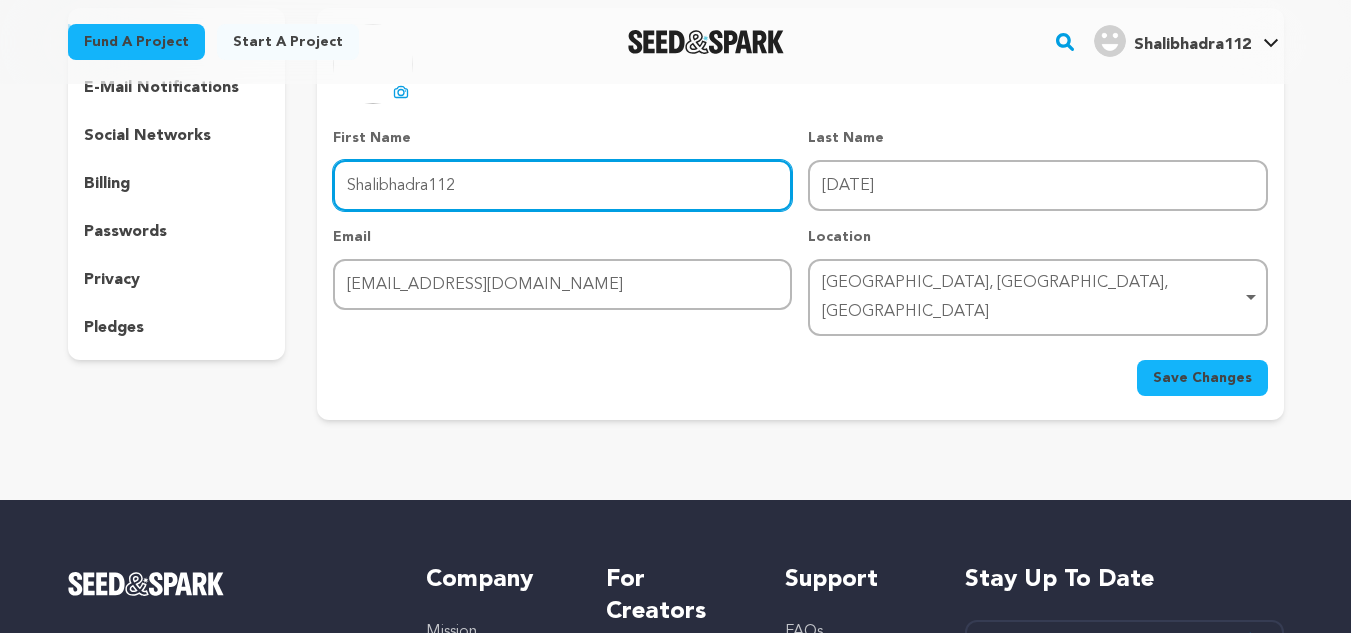 click on "Shalibhadra112" at bounding box center [562, 185] 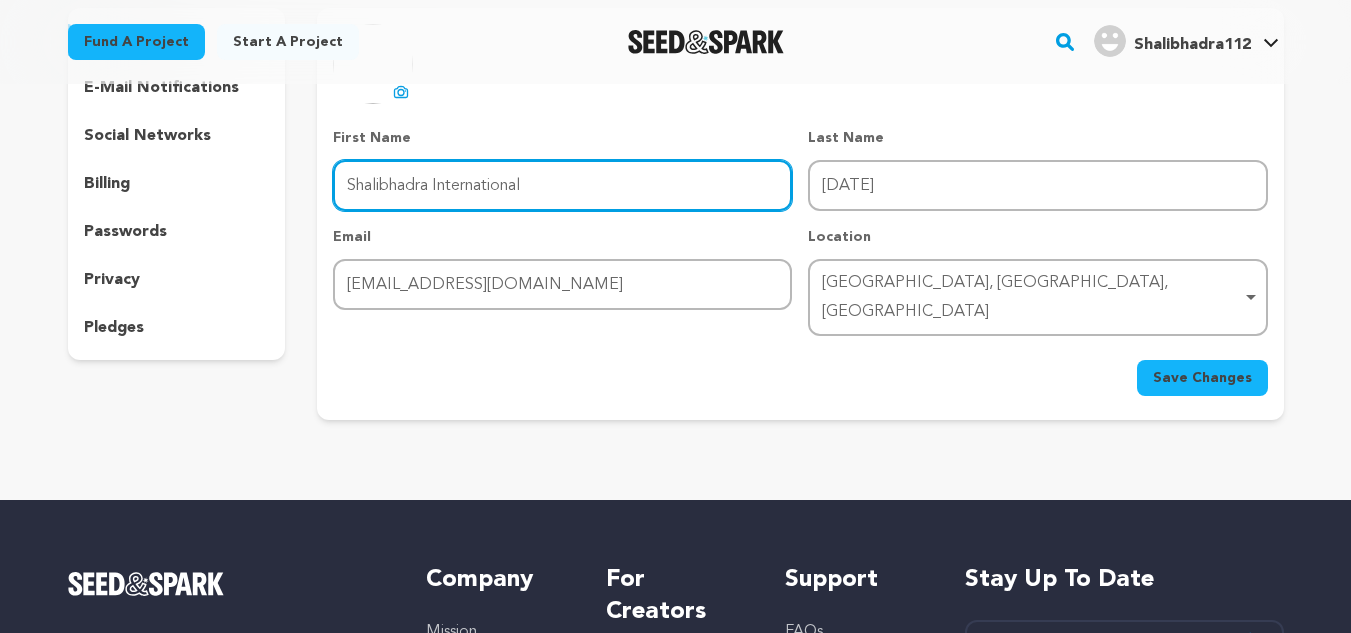 drag, startPoint x: 436, startPoint y: 183, endPoint x: 537, endPoint y: 191, distance: 101.31634 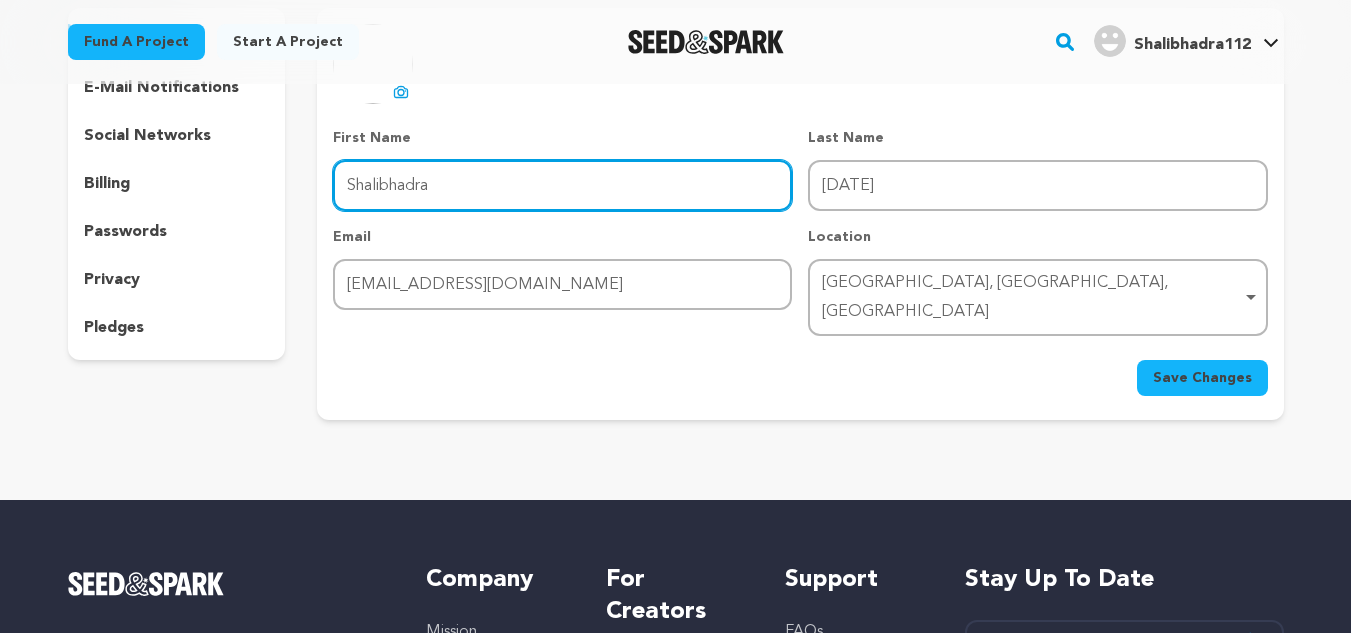 type on "Shalibhadra" 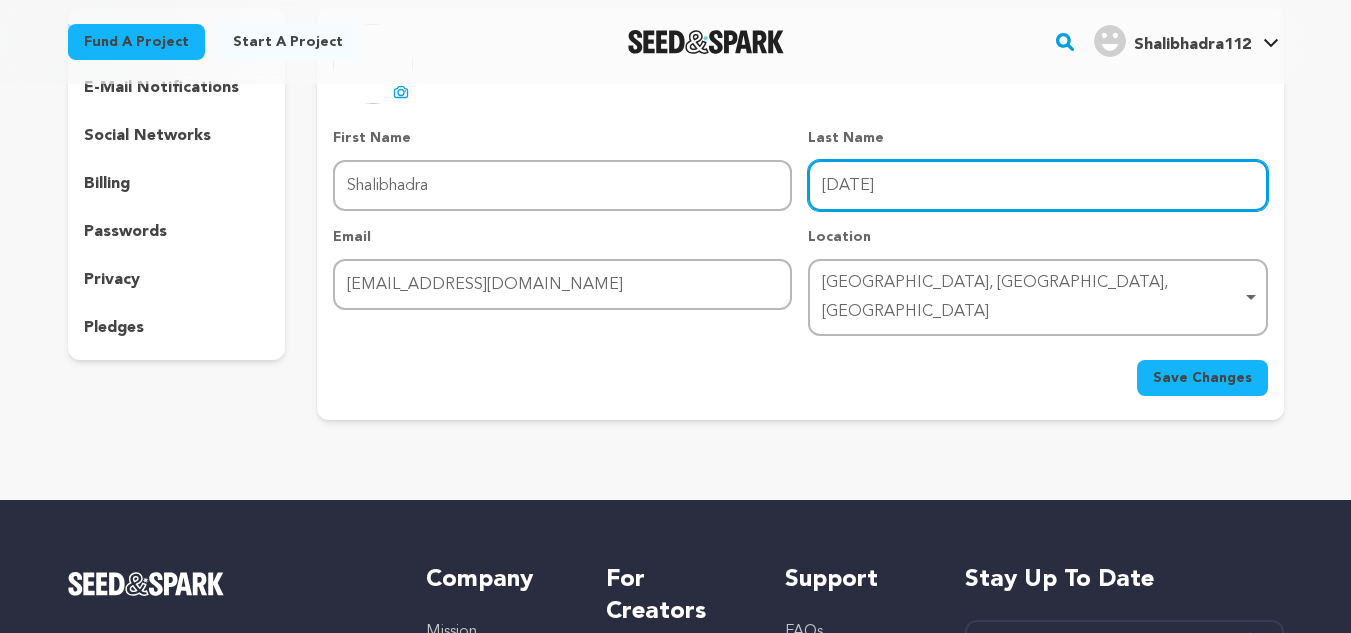 click on "[DATE]" at bounding box center (1037, 185) 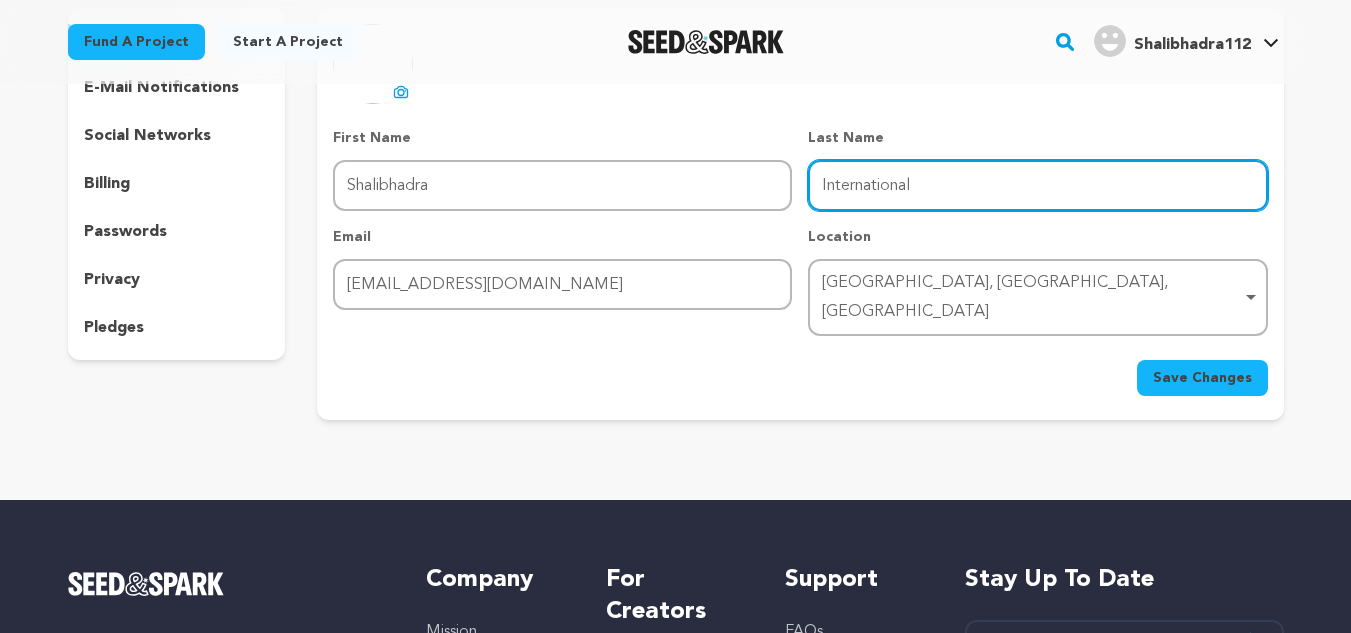 type on "International" 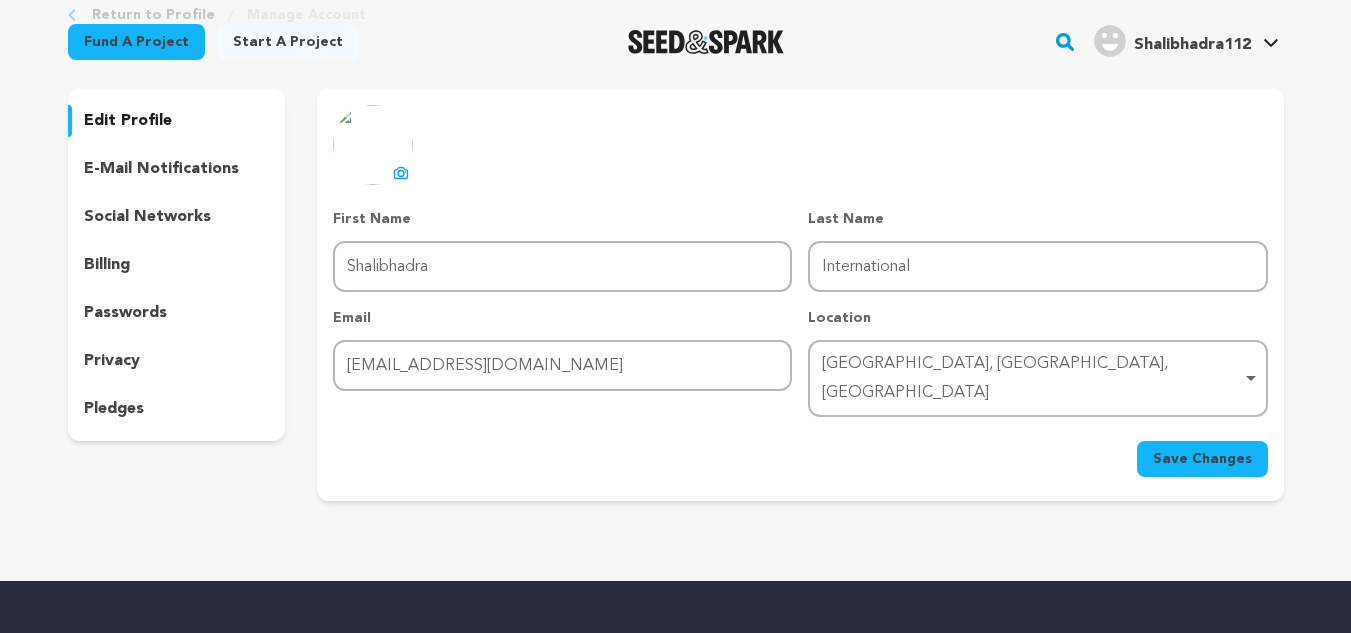 scroll, scrollTop: 0, scrollLeft: 0, axis: both 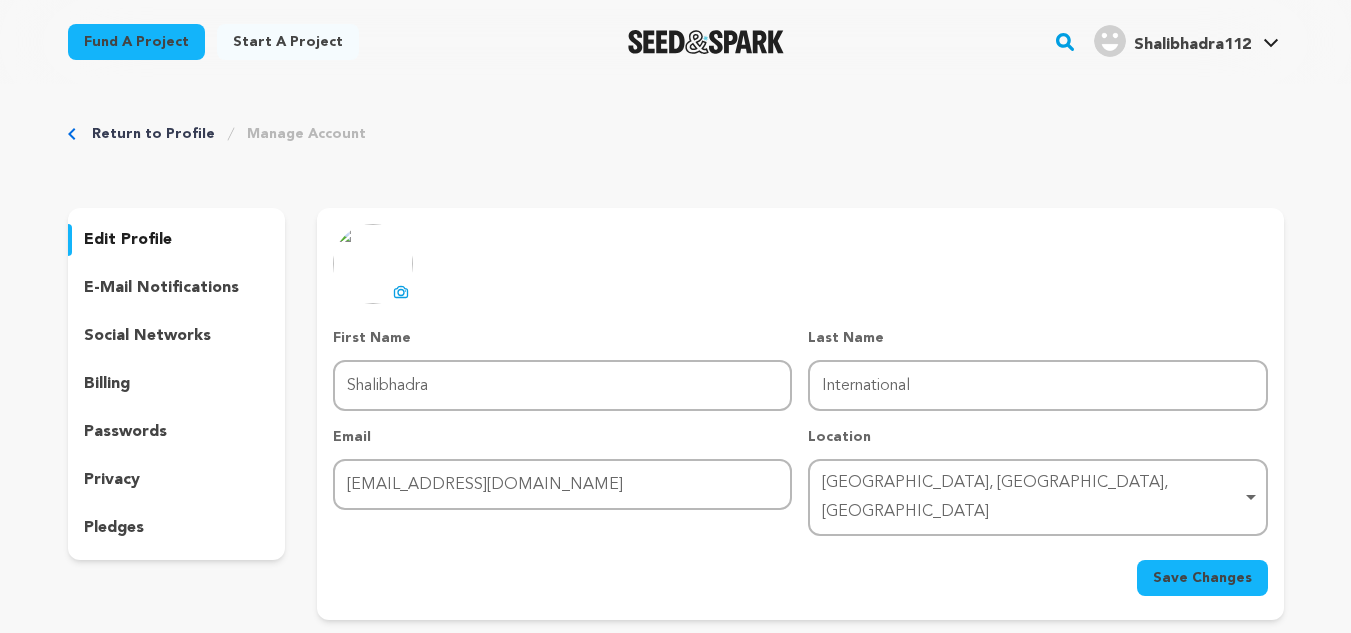 click on "social networks" at bounding box center (147, 336) 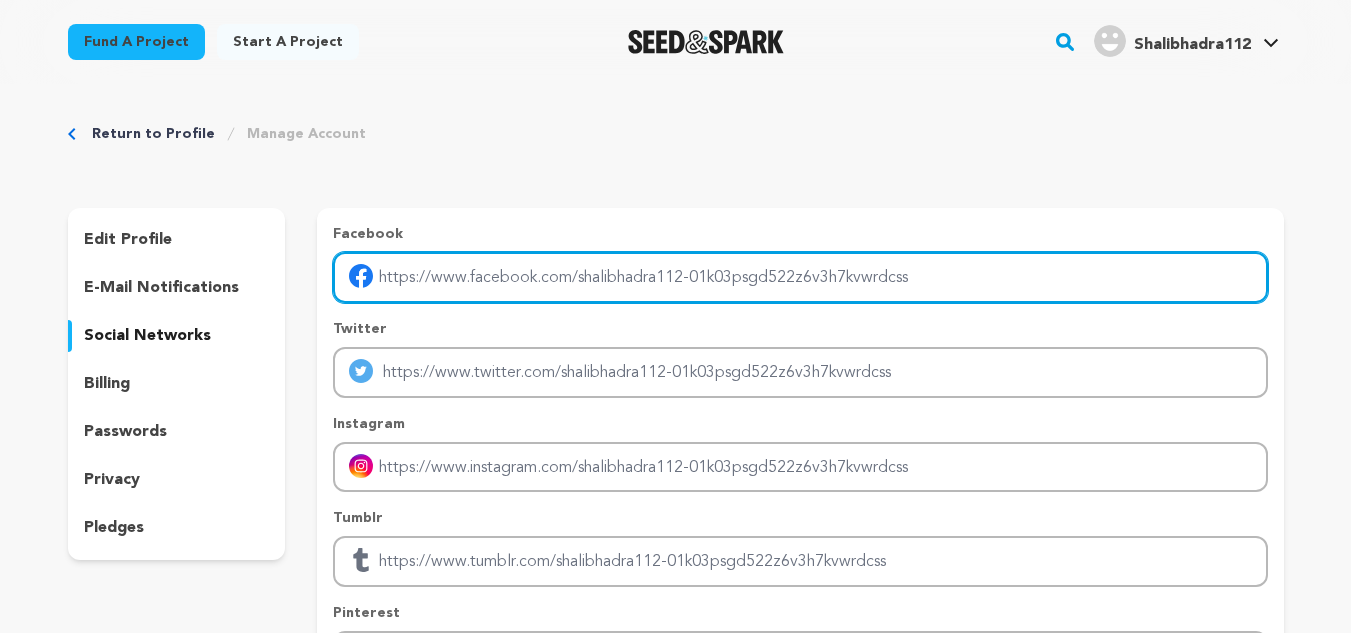 click at bounding box center [800, 277] 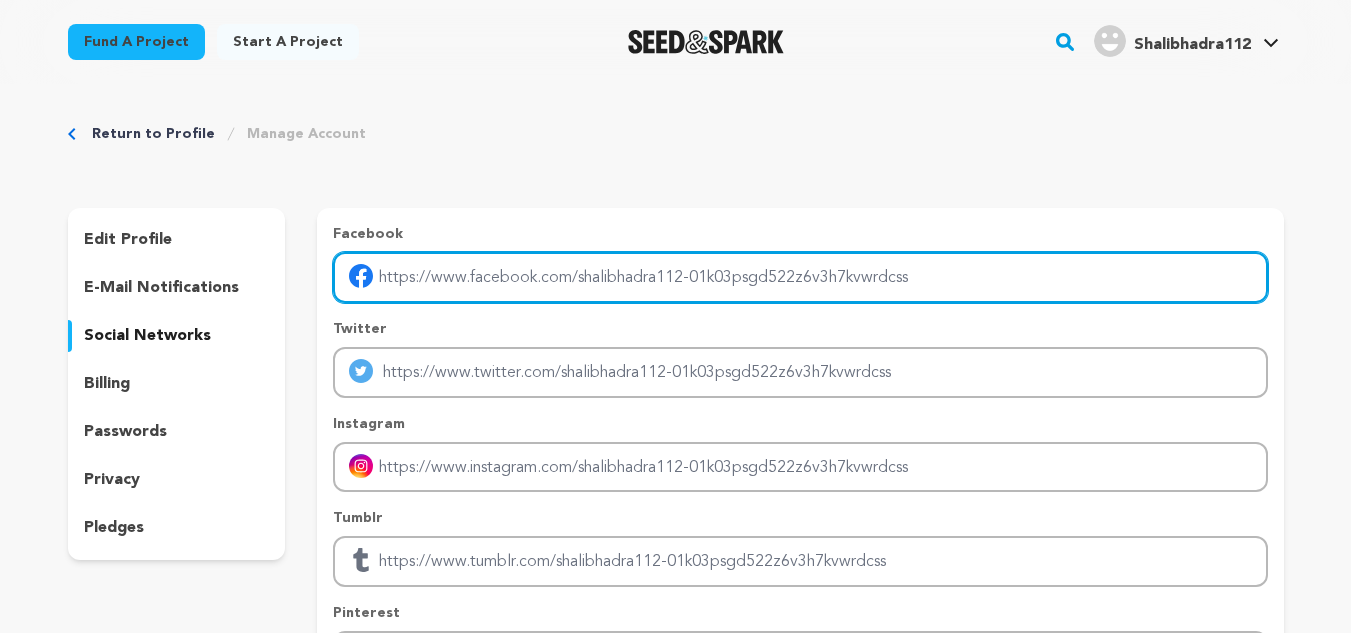 type on "[URL][DOMAIN_NAME]" 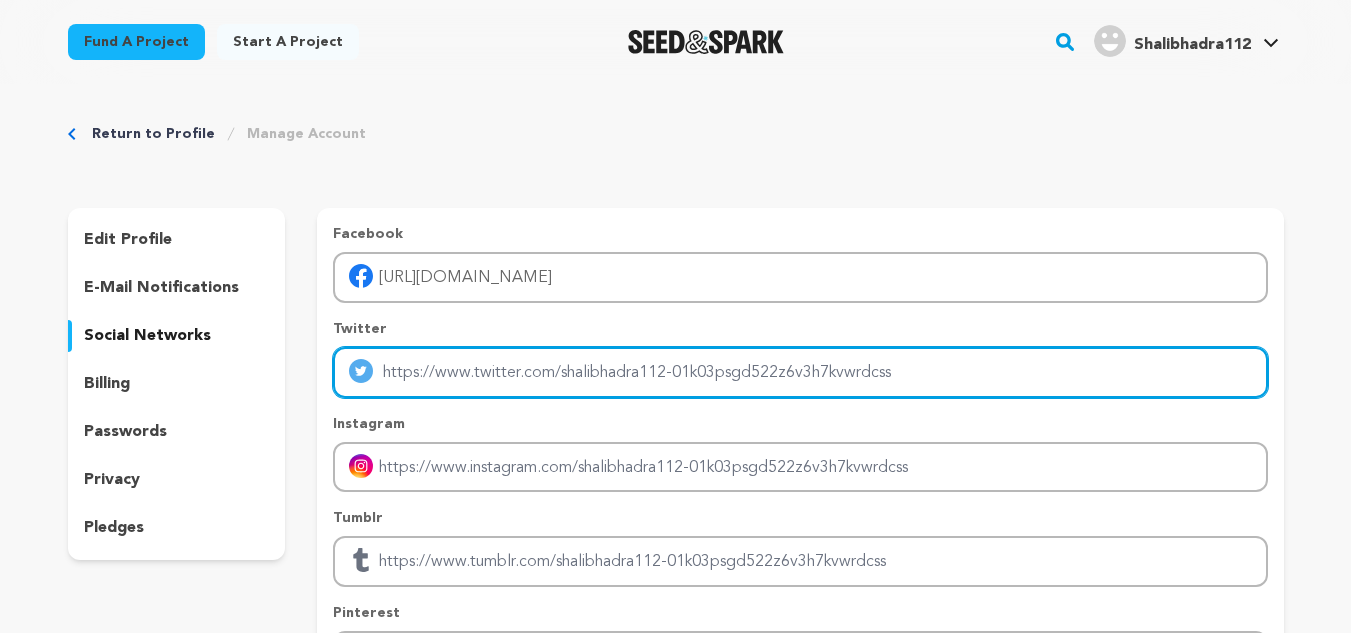 click at bounding box center [800, 372] 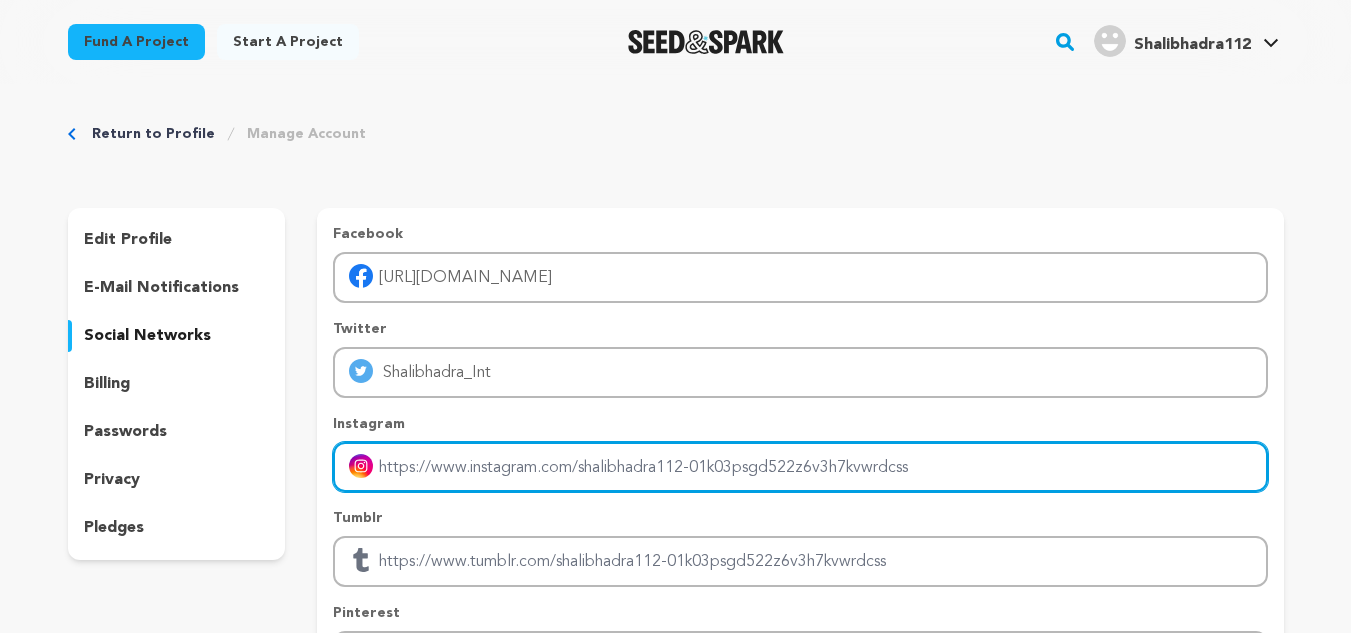 click at bounding box center [800, 467] 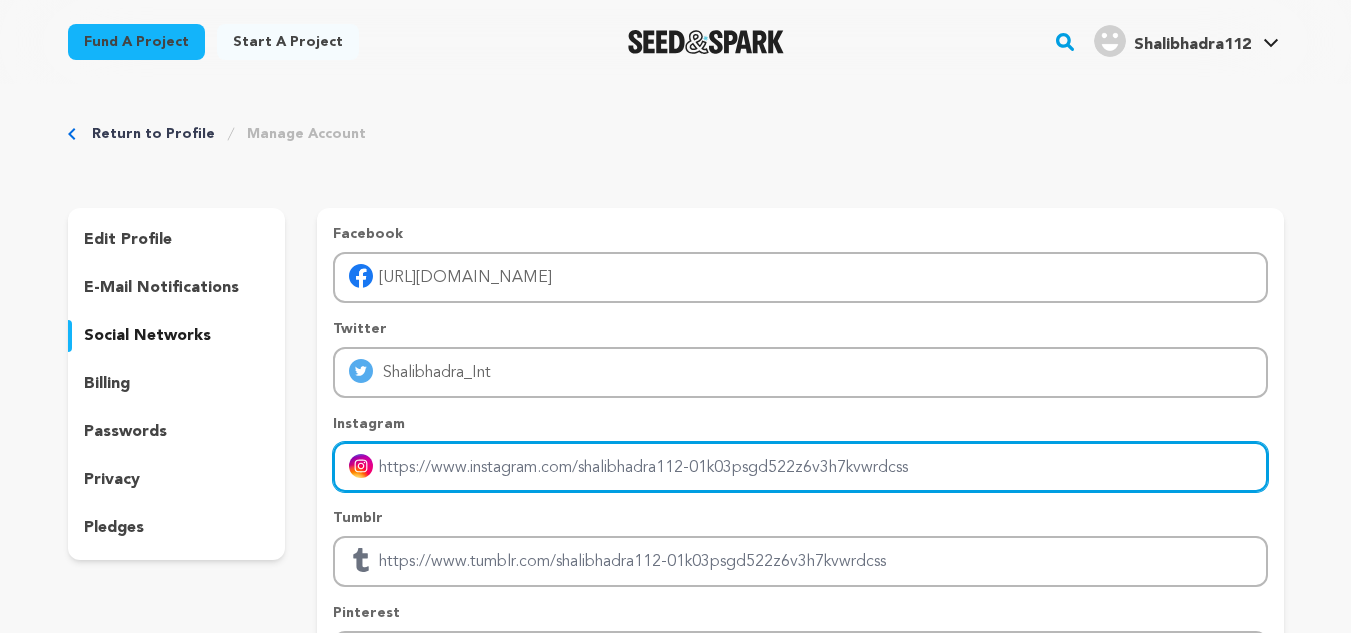 type on "[URL][DOMAIN_NAME]" 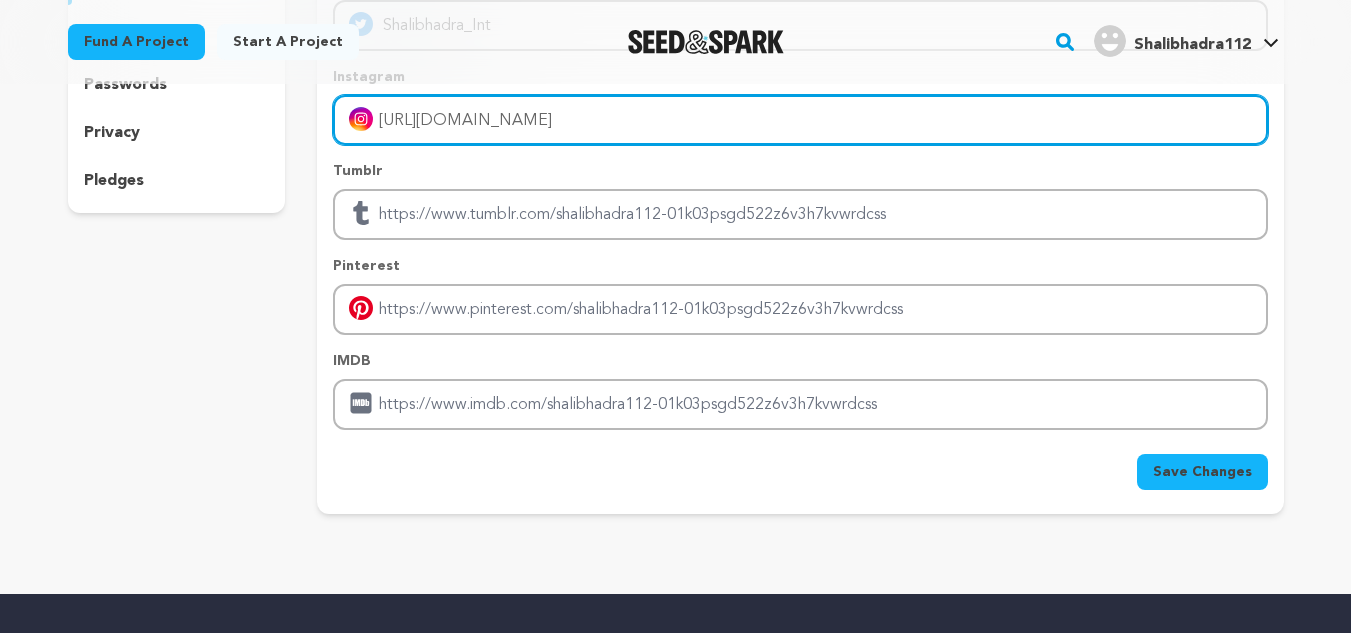 scroll, scrollTop: 400, scrollLeft: 0, axis: vertical 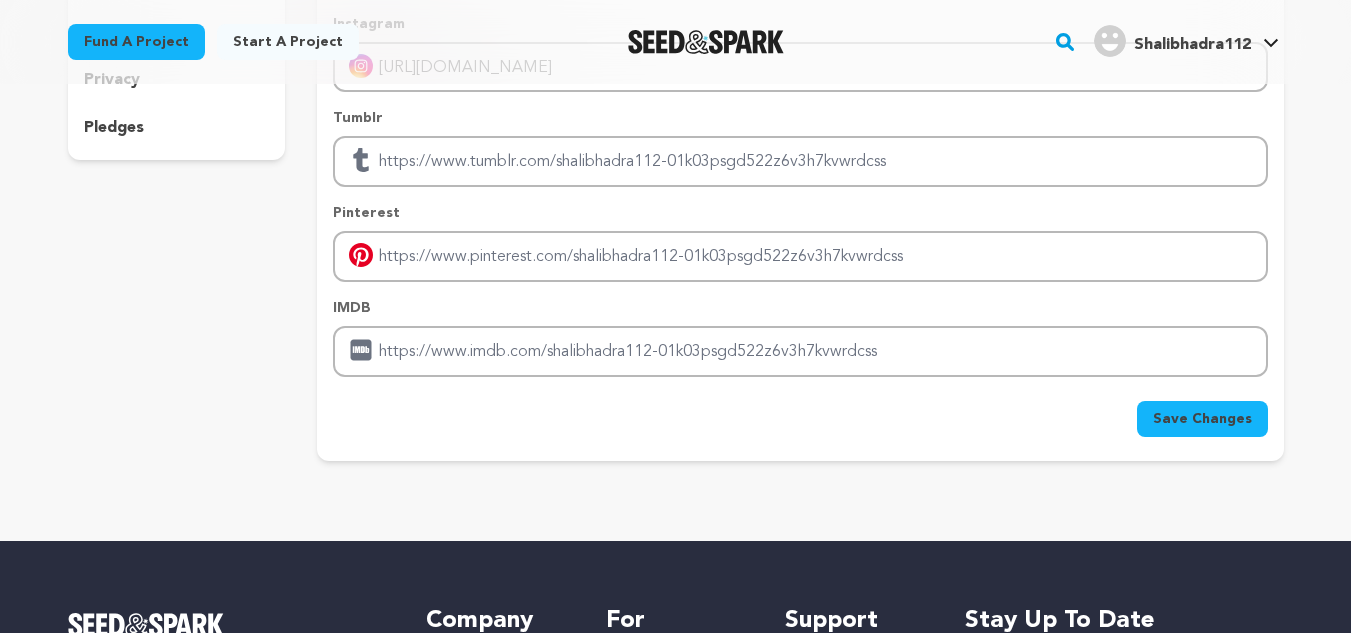 click on "Save Changes" at bounding box center [1202, 419] 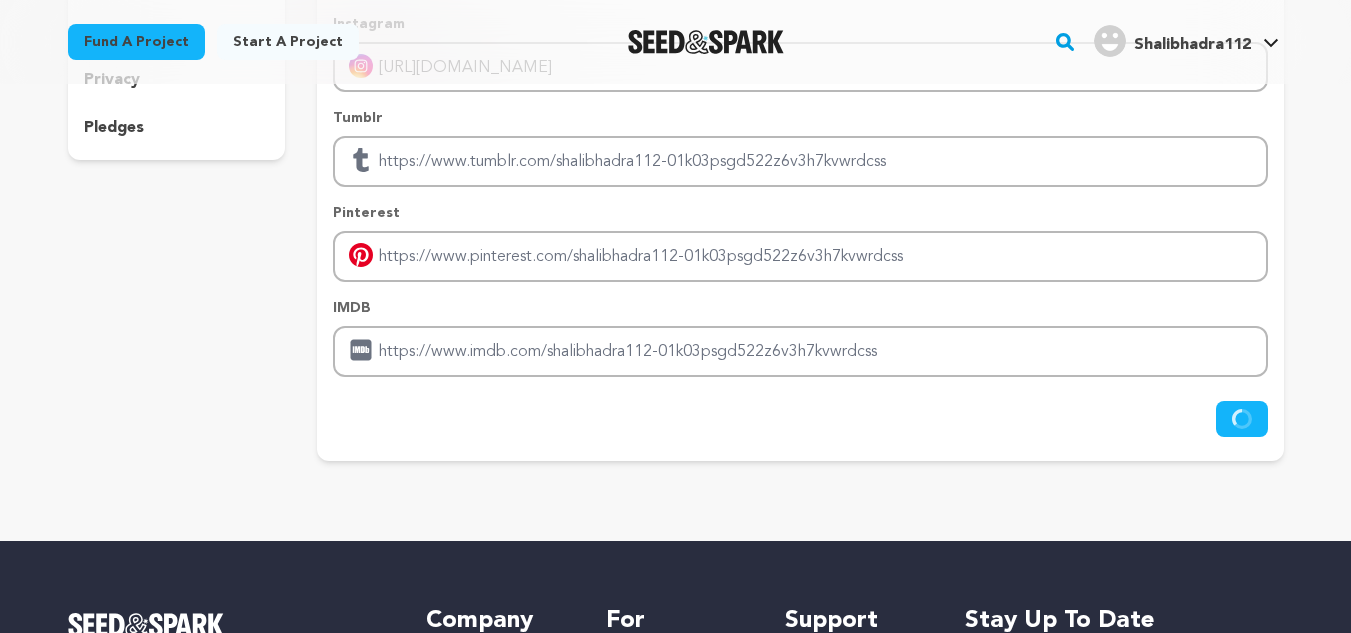 type on "[URL]" 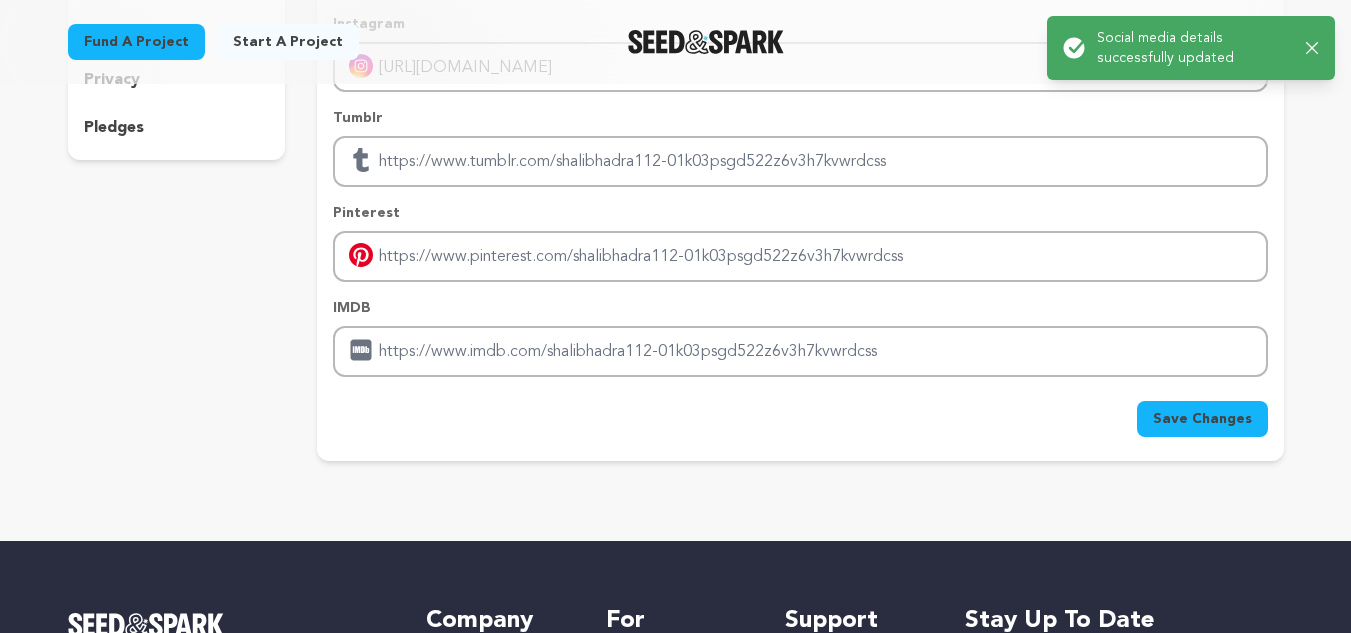 click 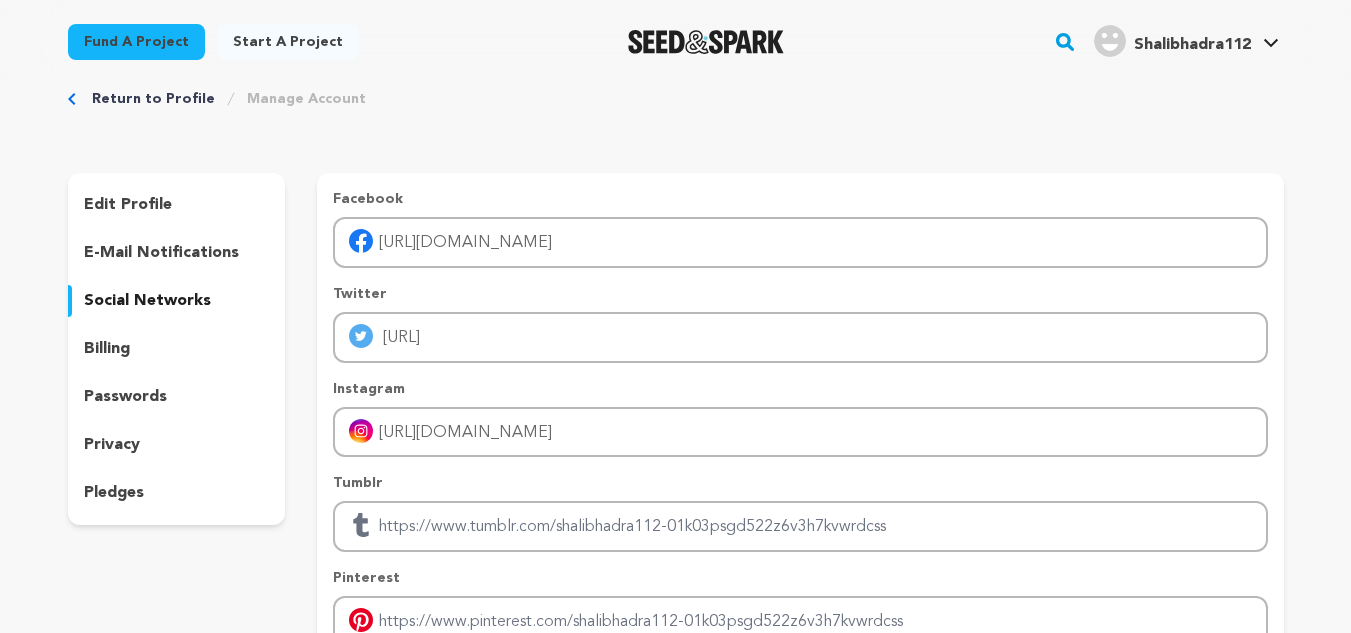 scroll, scrollTop: 0, scrollLeft: 0, axis: both 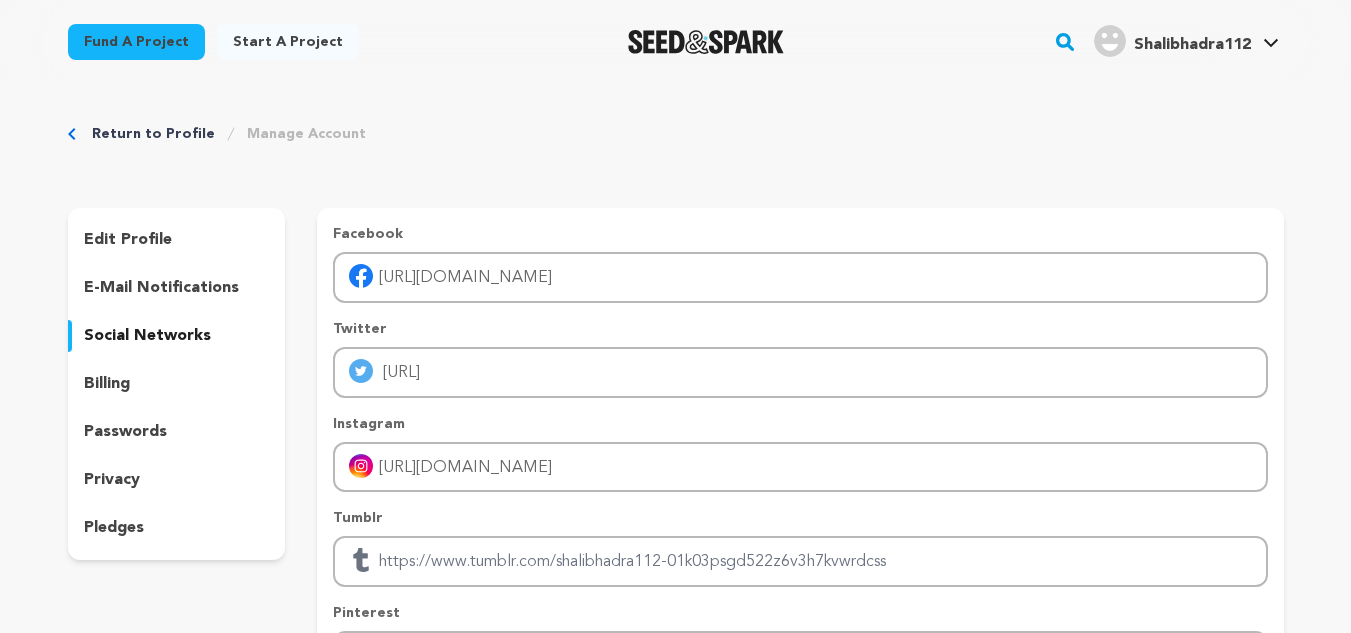 click on "billing" at bounding box center (107, 384) 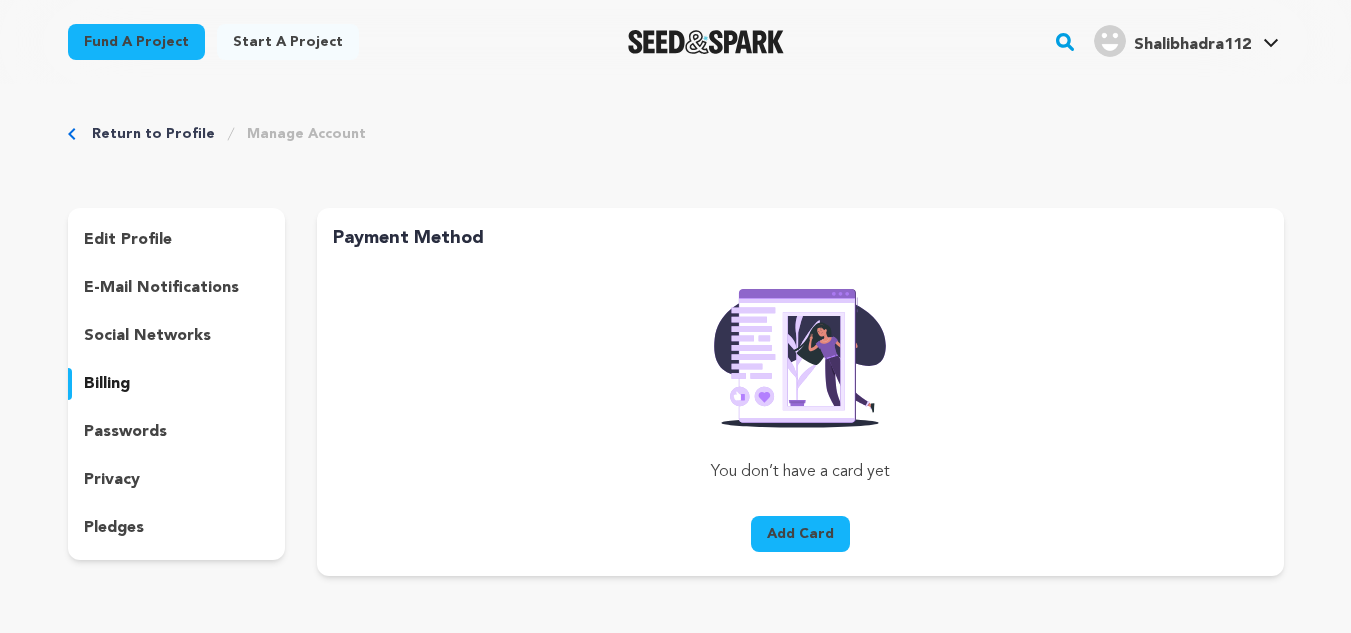 click on "passwords" at bounding box center (125, 432) 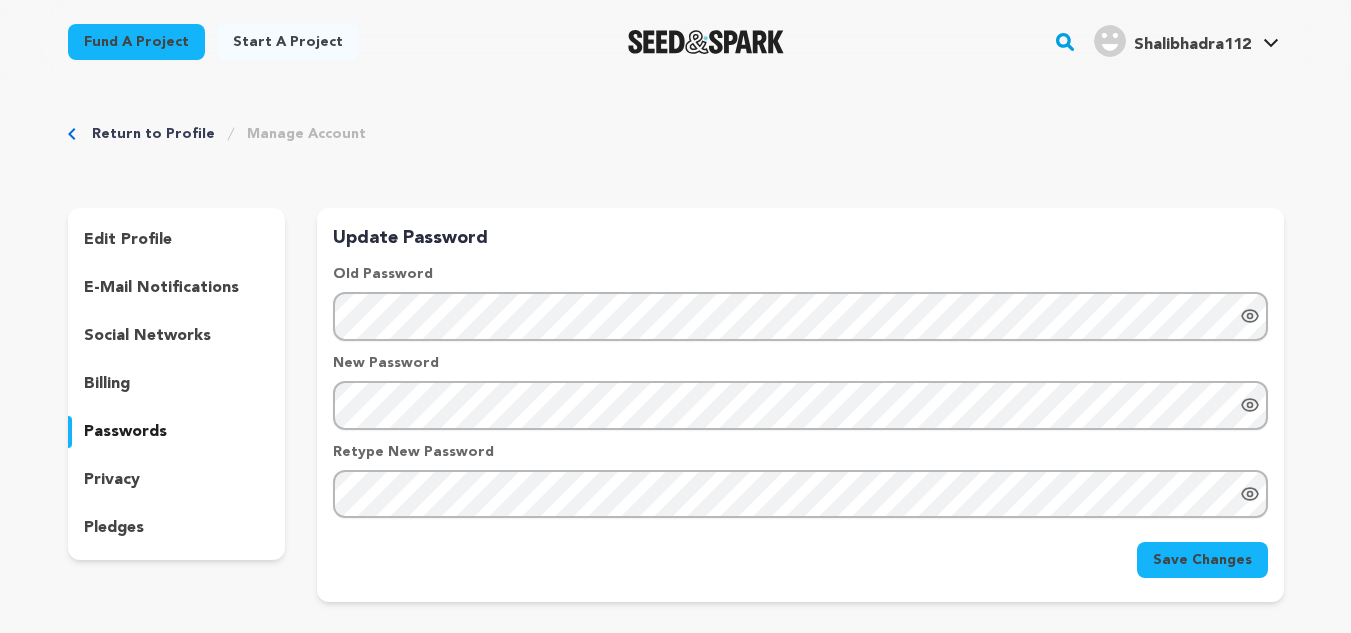 click on "privacy" at bounding box center [112, 480] 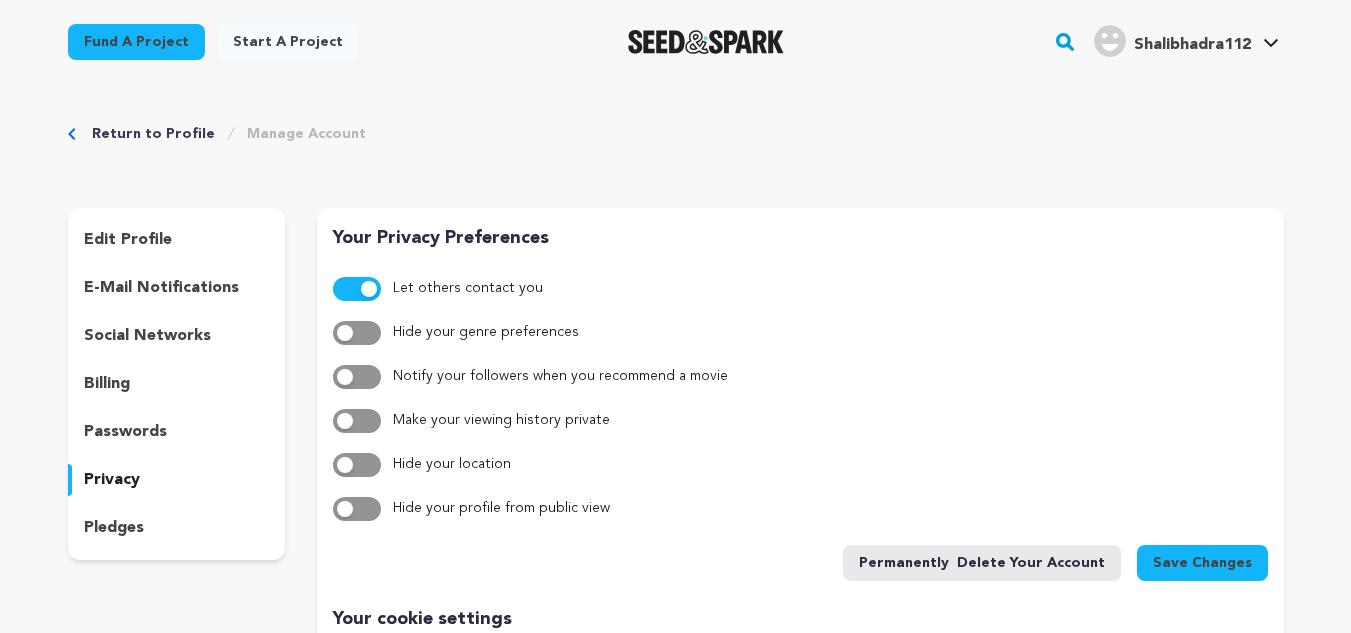 click on "pledges" at bounding box center [114, 528] 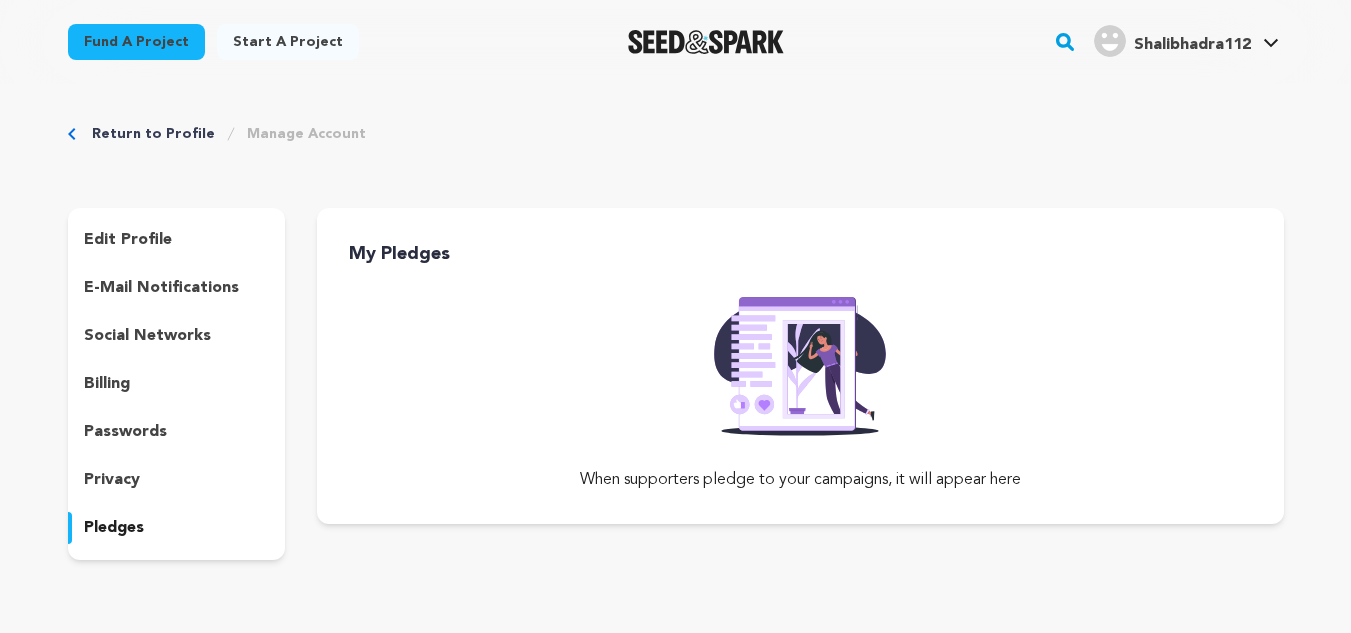 click on "edit profile" at bounding box center (177, 240) 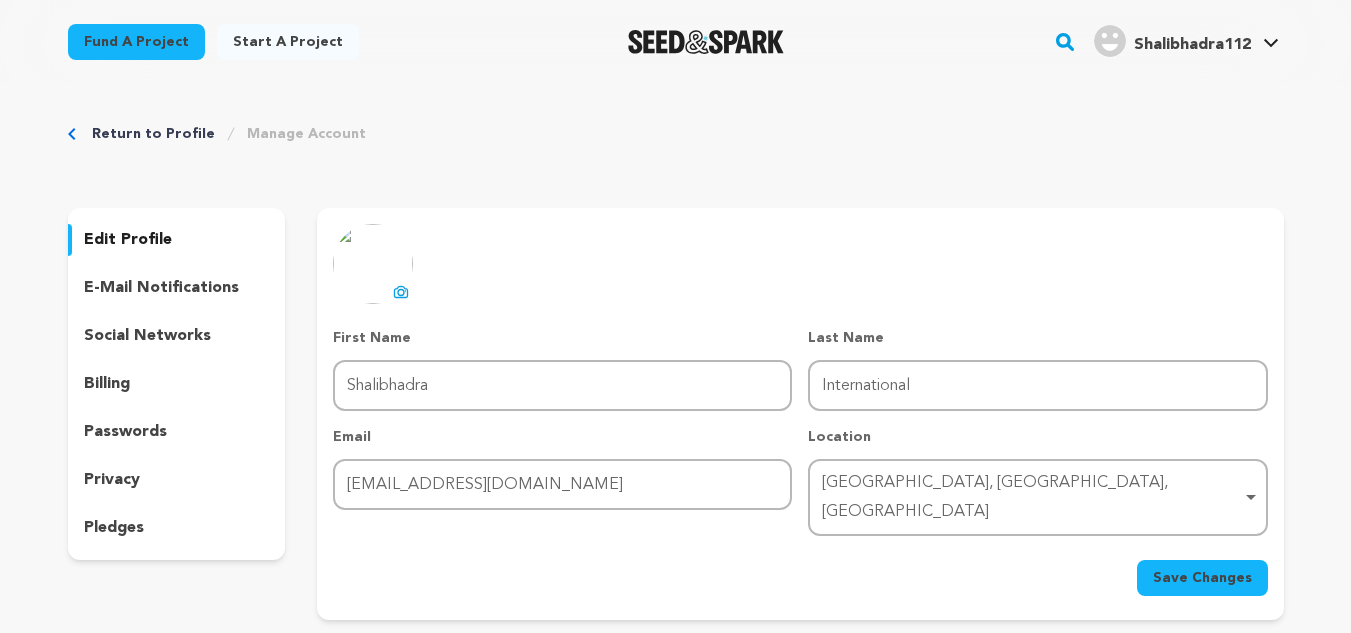 click on "Save Changes" at bounding box center [1202, 578] 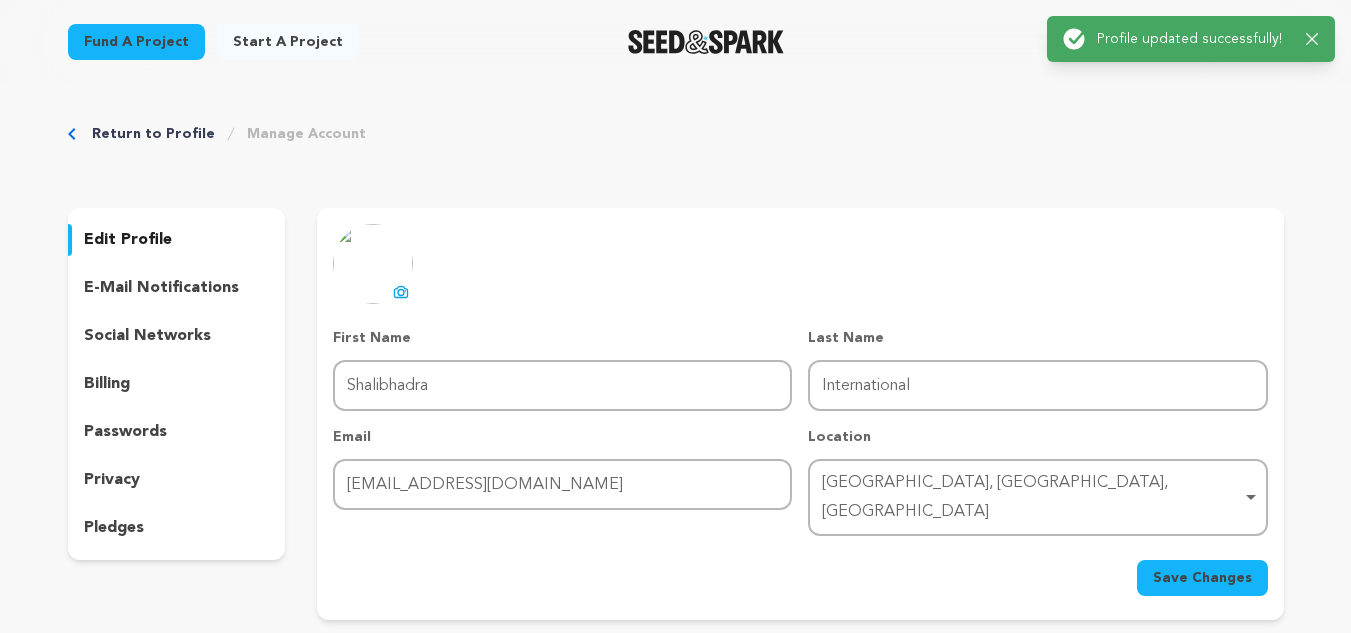 click on "Profile updated successfully!" at bounding box center [1193, 39] 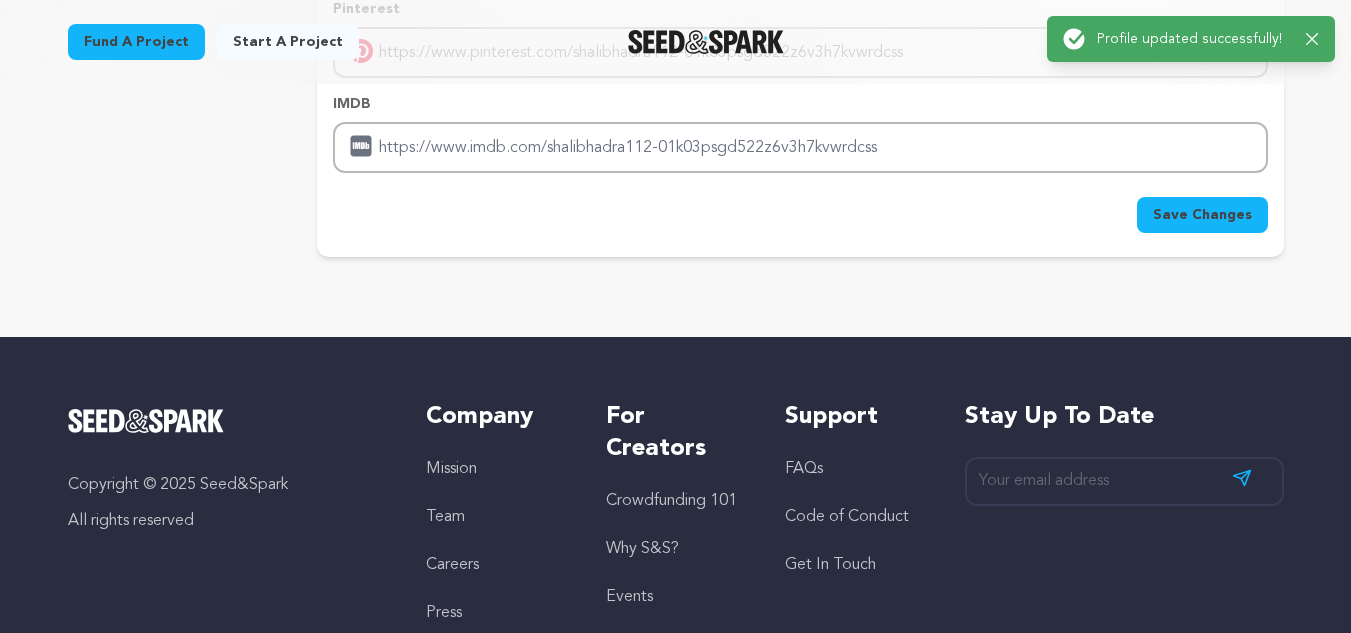 scroll, scrollTop: 700, scrollLeft: 0, axis: vertical 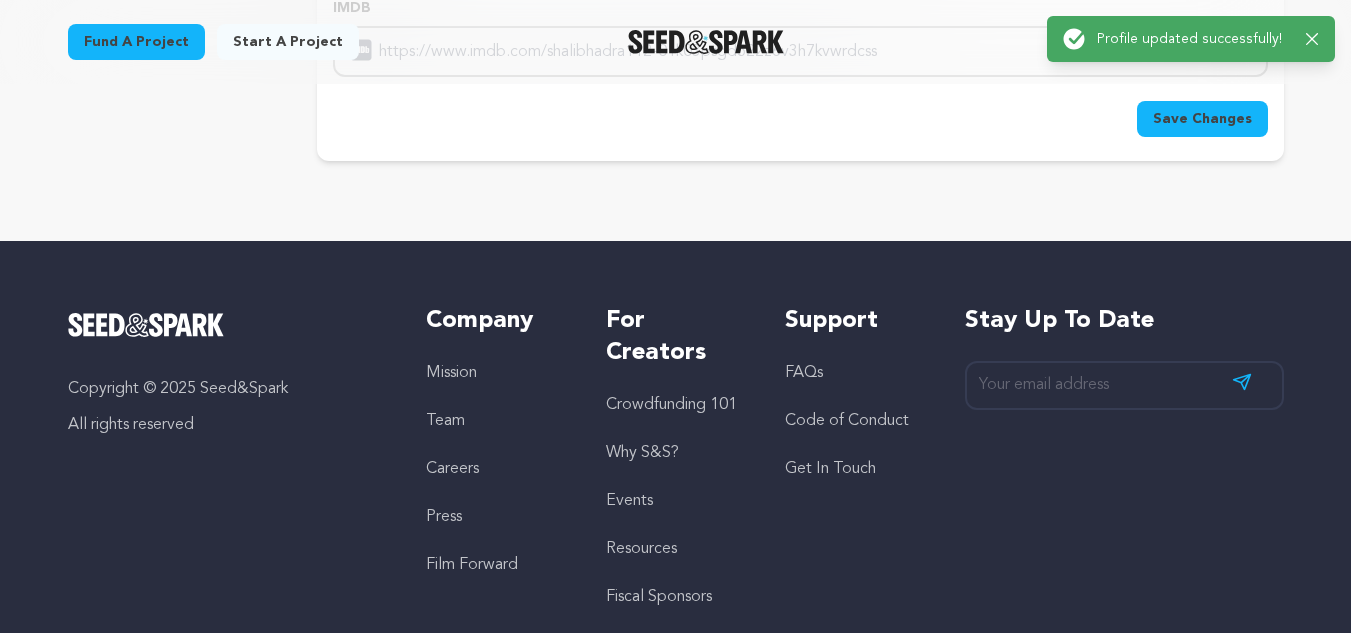 click on "Save Changes" at bounding box center [1202, 119] 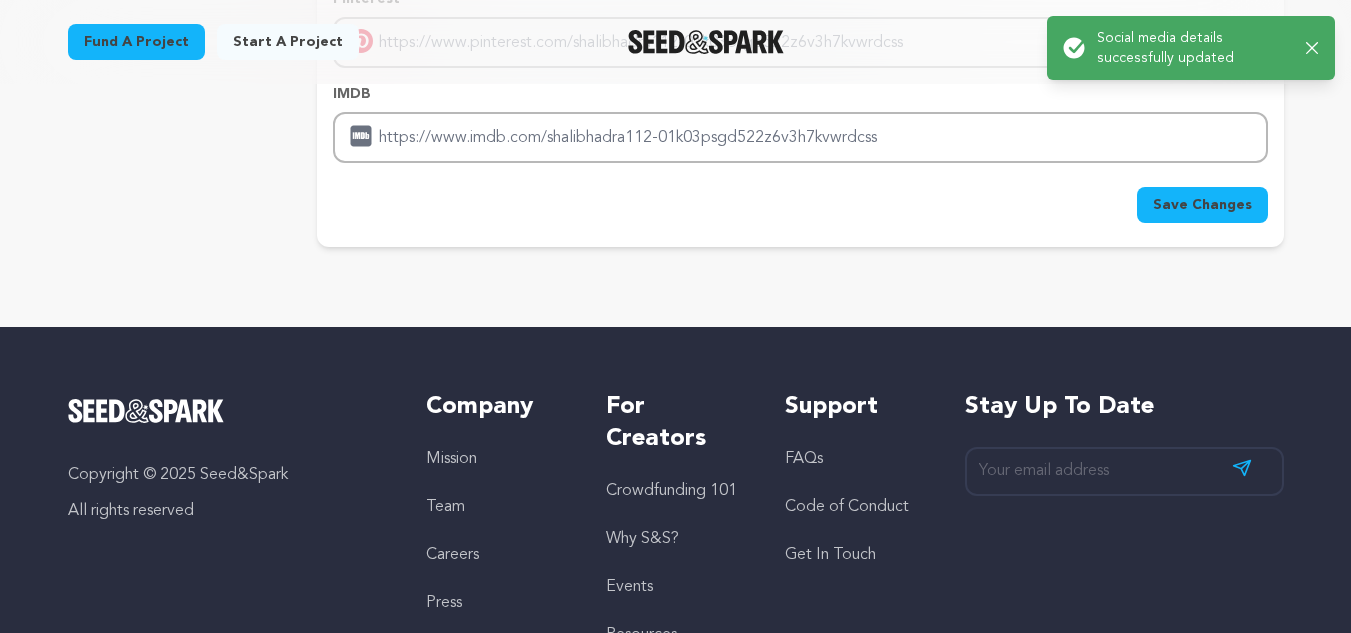 scroll, scrollTop: 400, scrollLeft: 0, axis: vertical 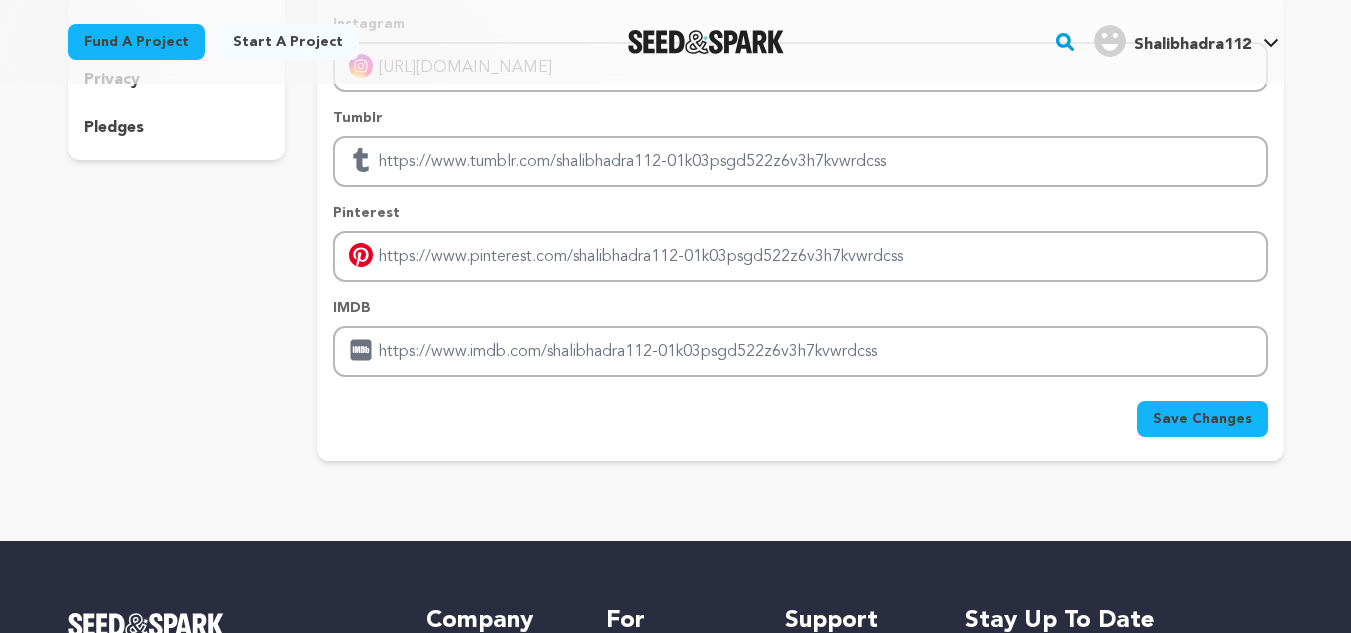click on "Shalibhadra112" at bounding box center [1192, 45] 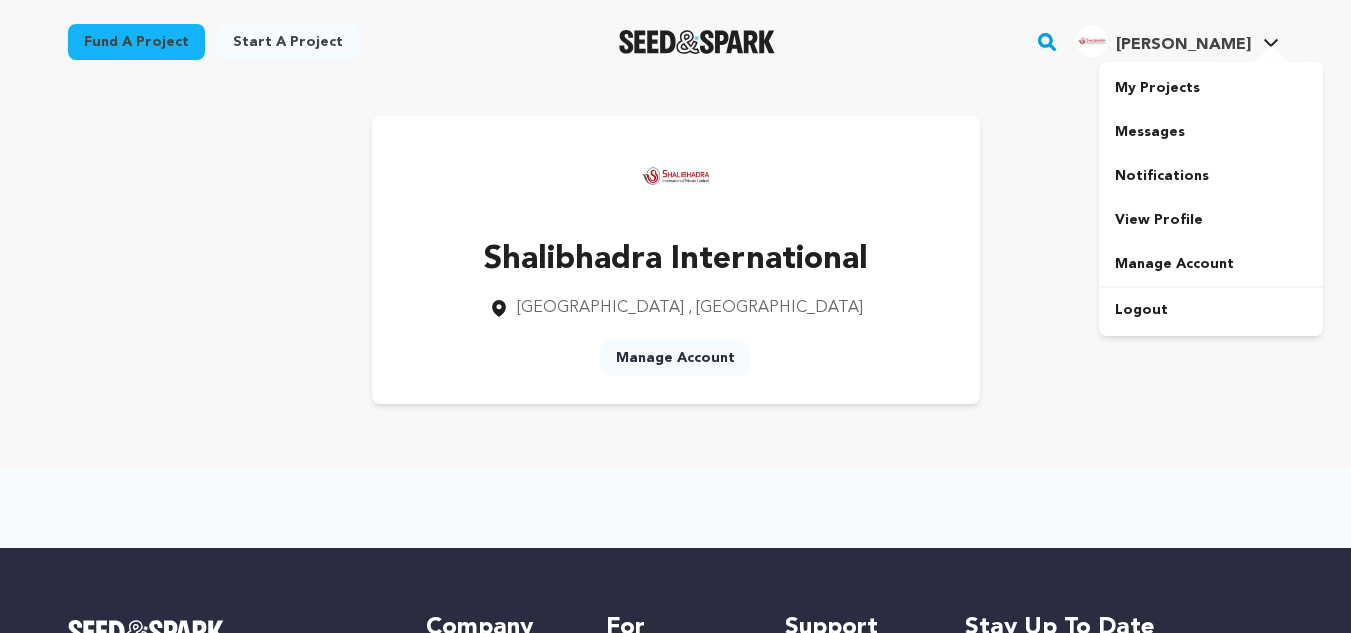 scroll, scrollTop: 0, scrollLeft: 0, axis: both 